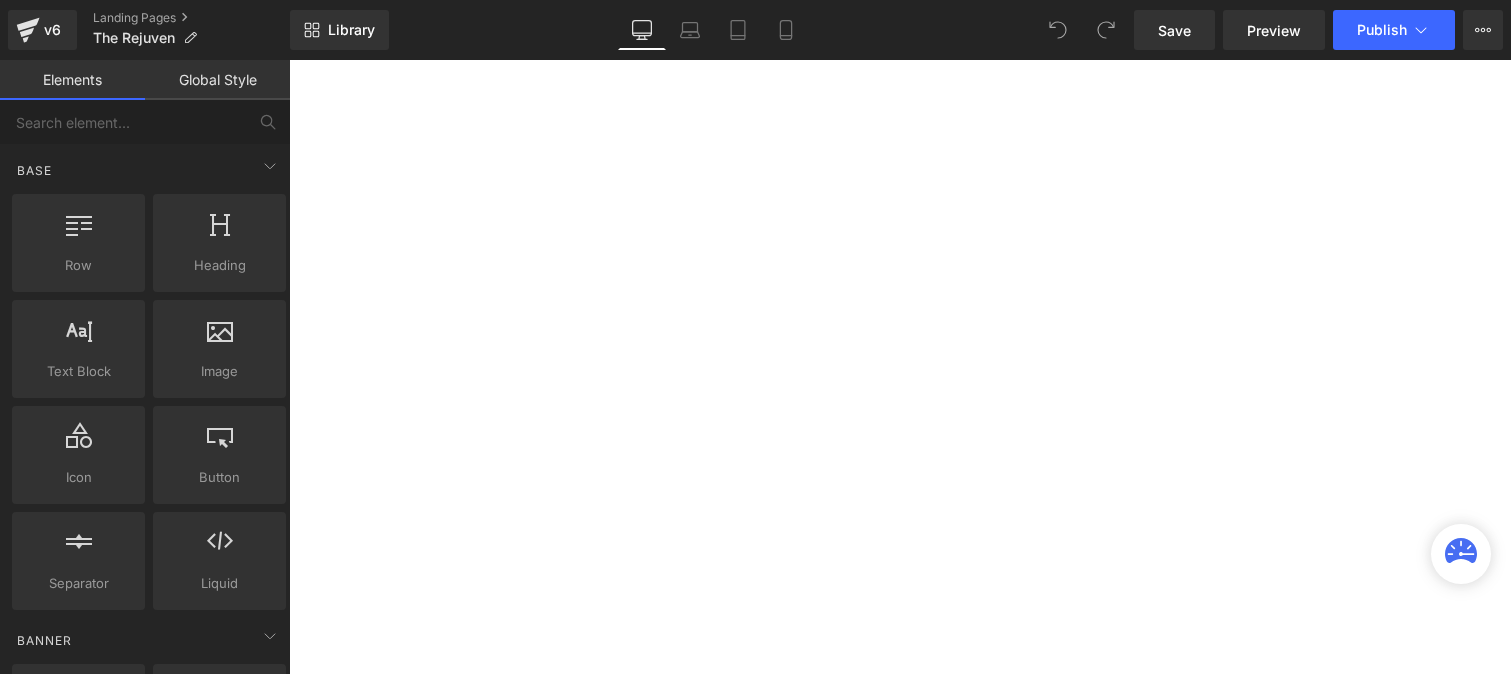 scroll, scrollTop: 0, scrollLeft: 0, axis: both 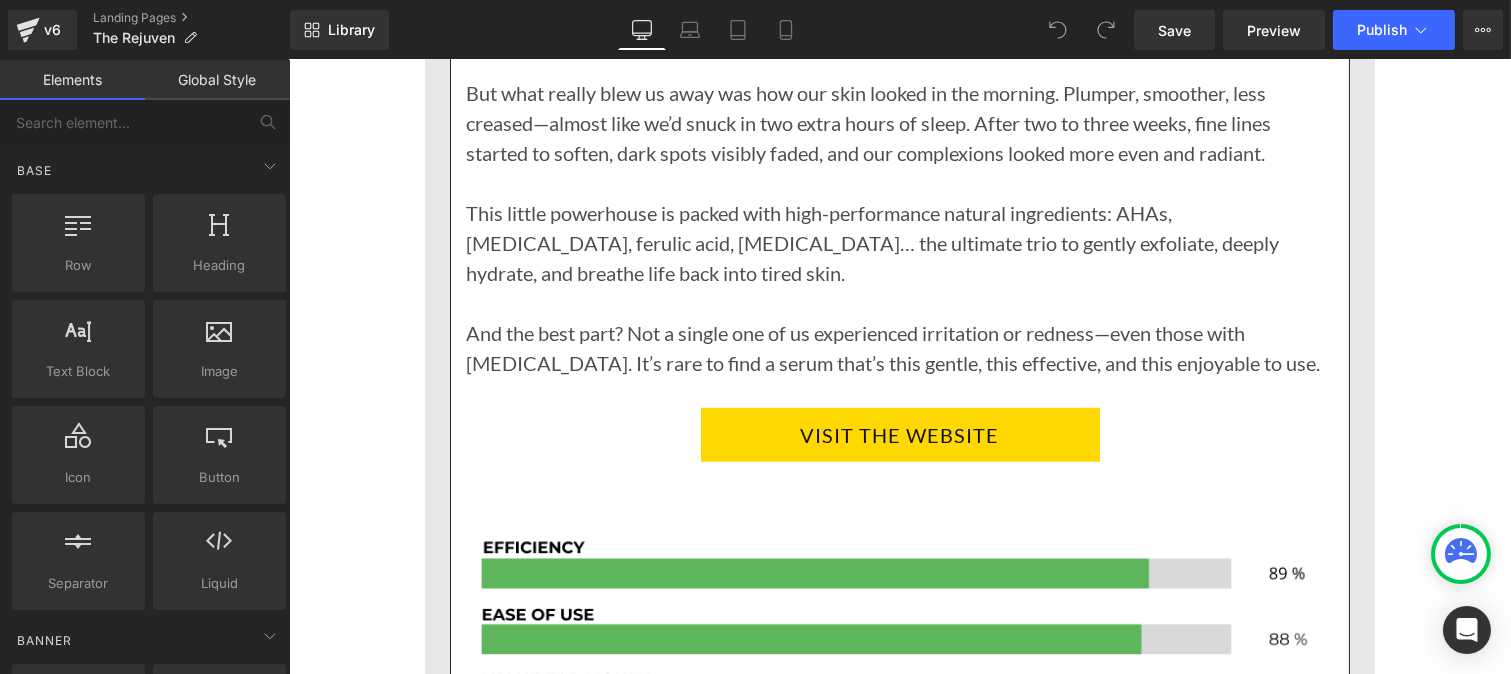 drag, startPoint x: 471, startPoint y: 478, endPoint x: 371, endPoint y: 336, distance: 173.67786 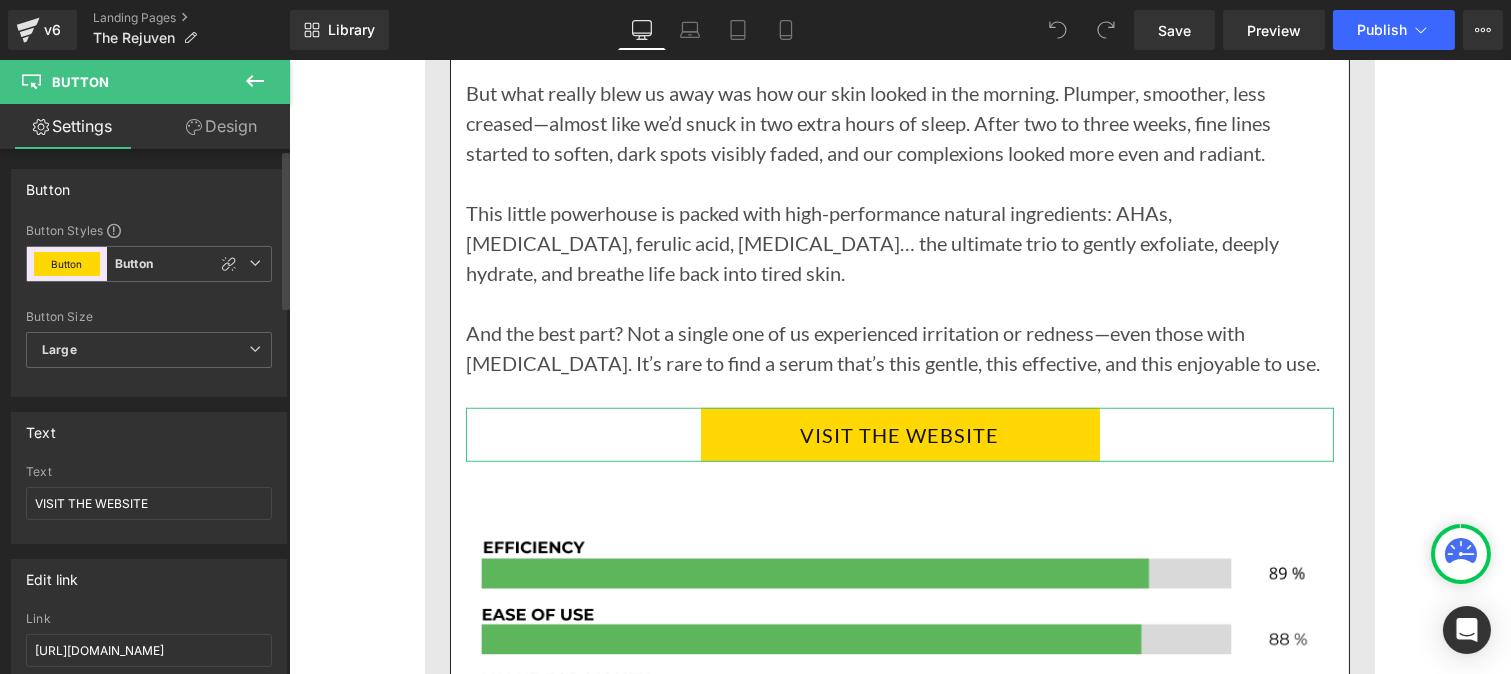 scroll, scrollTop: 101, scrollLeft: 0, axis: vertical 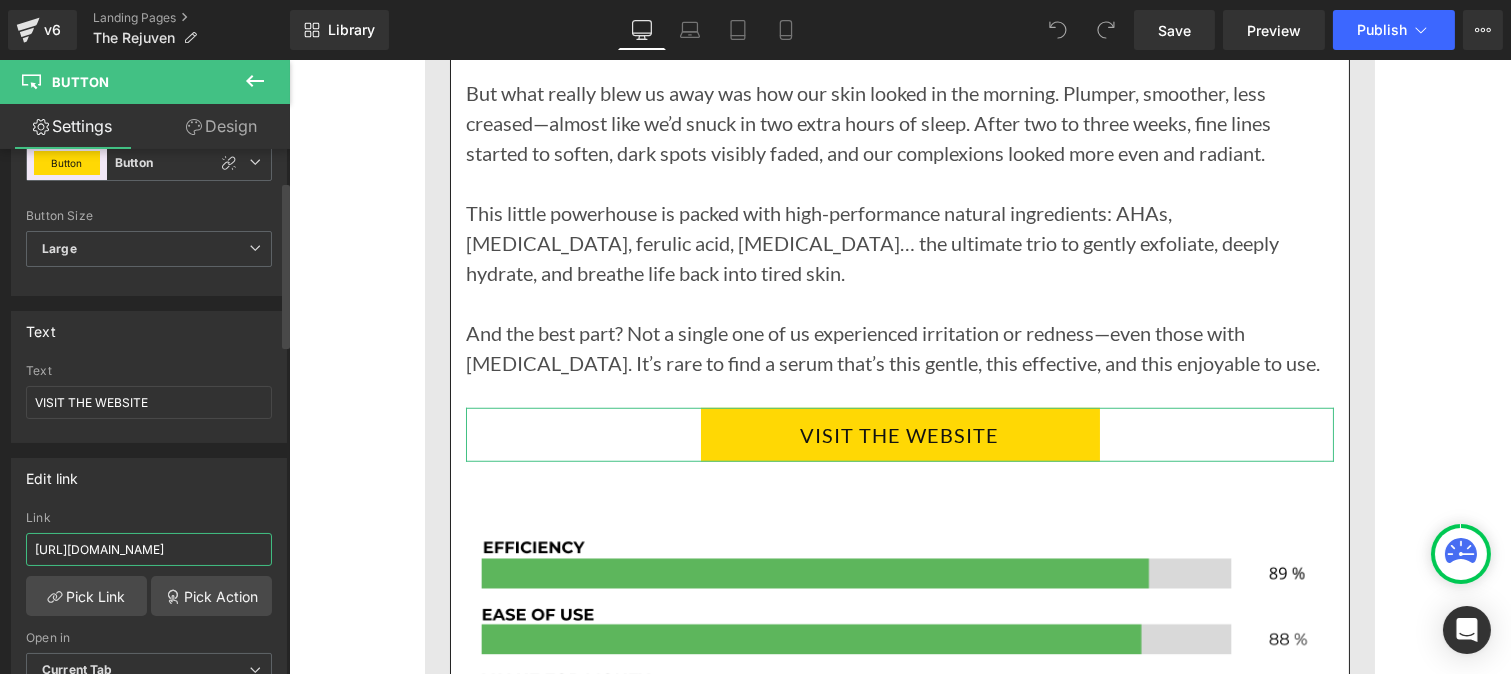 click on "[URL][DOMAIN_NAME]" at bounding box center (149, 549) 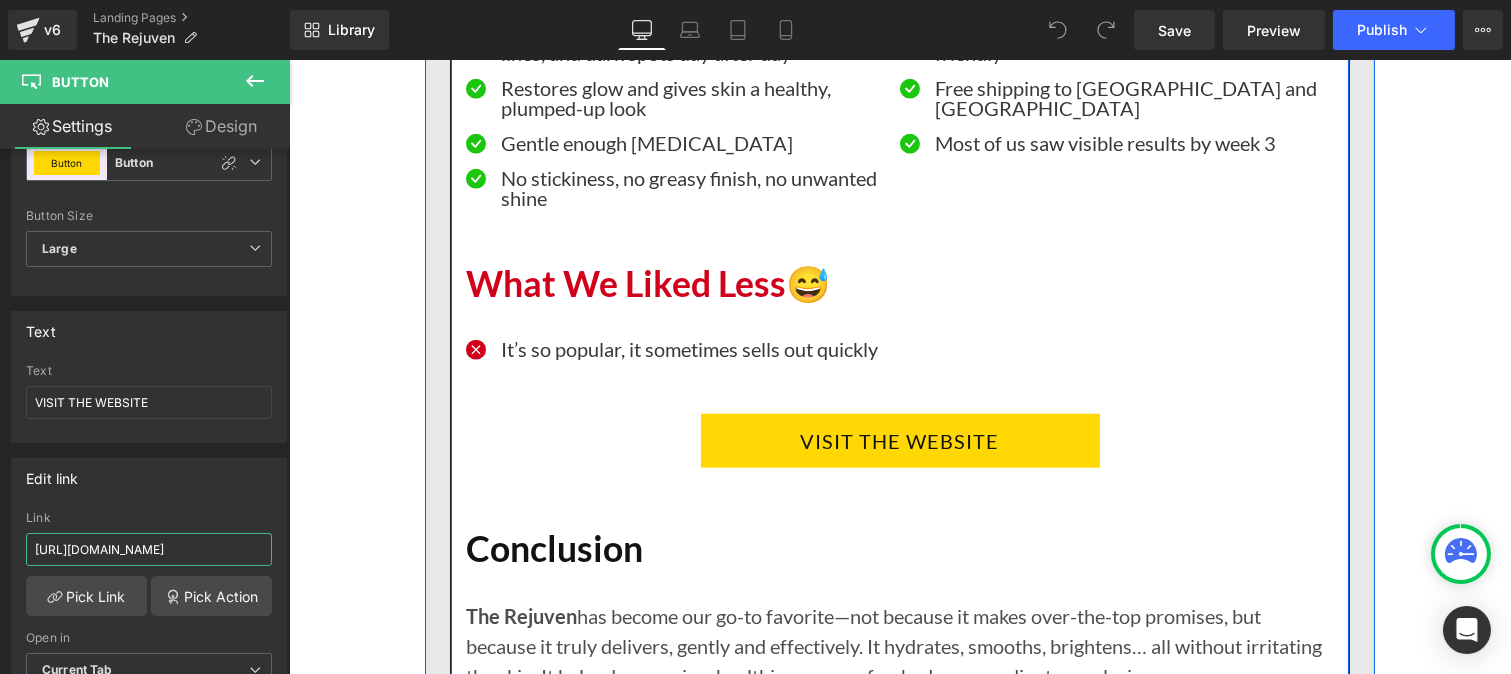 scroll, scrollTop: 4004, scrollLeft: 0, axis: vertical 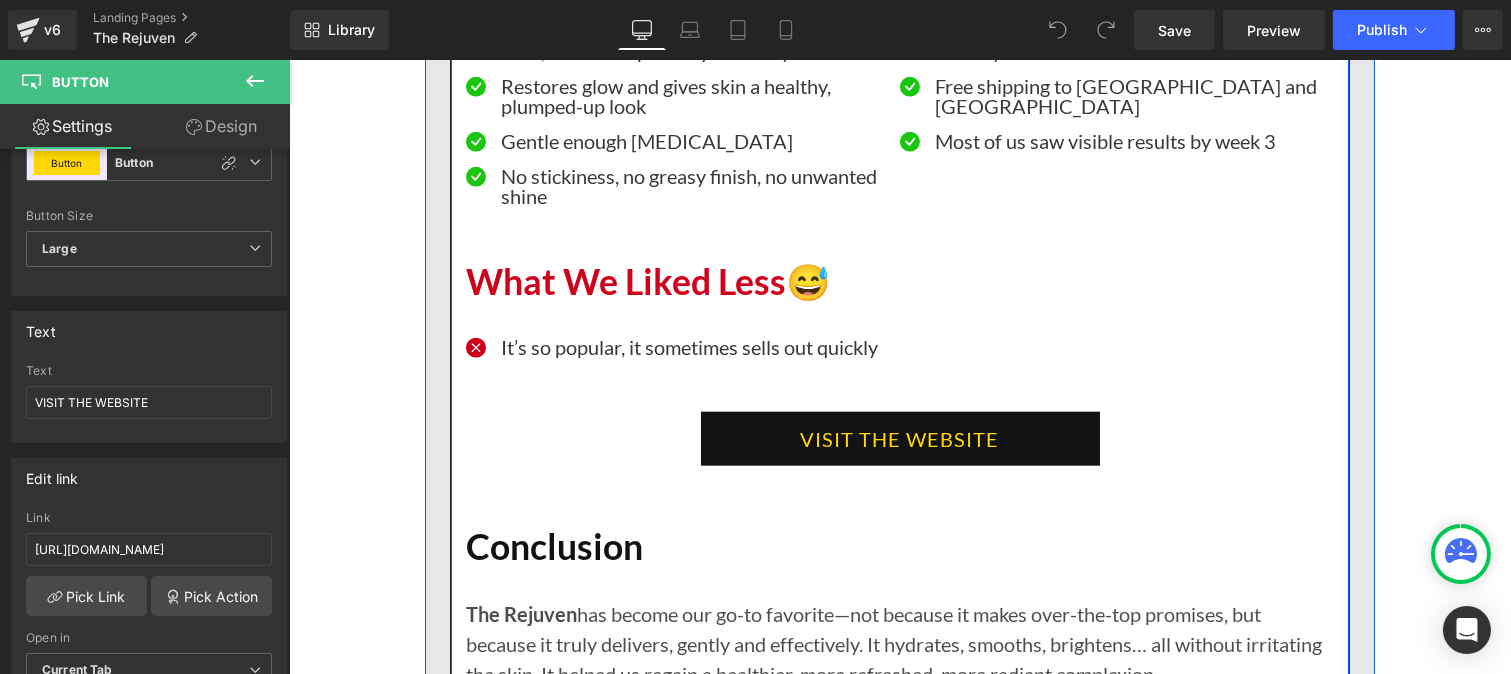 click on "VISIT THE WEBSITE" at bounding box center [899, 439] 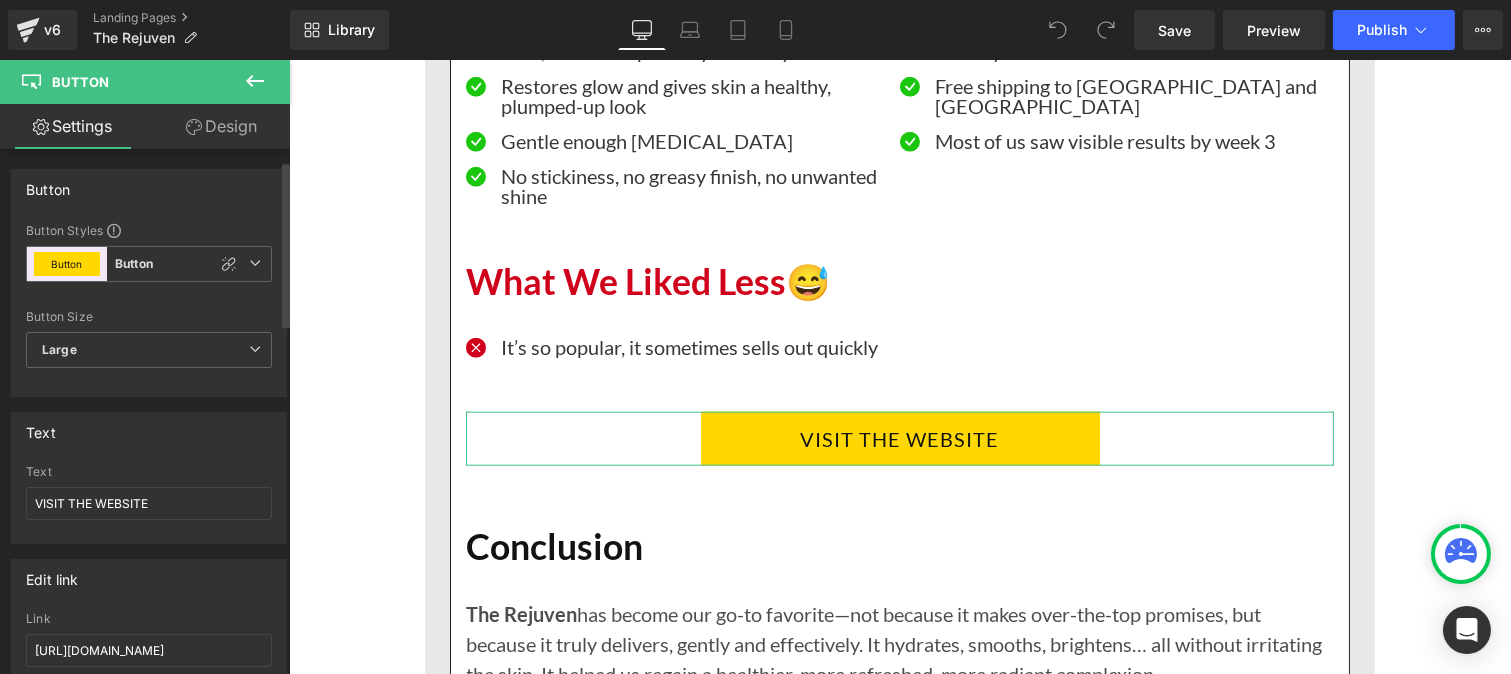 scroll, scrollTop: 77, scrollLeft: 0, axis: vertical 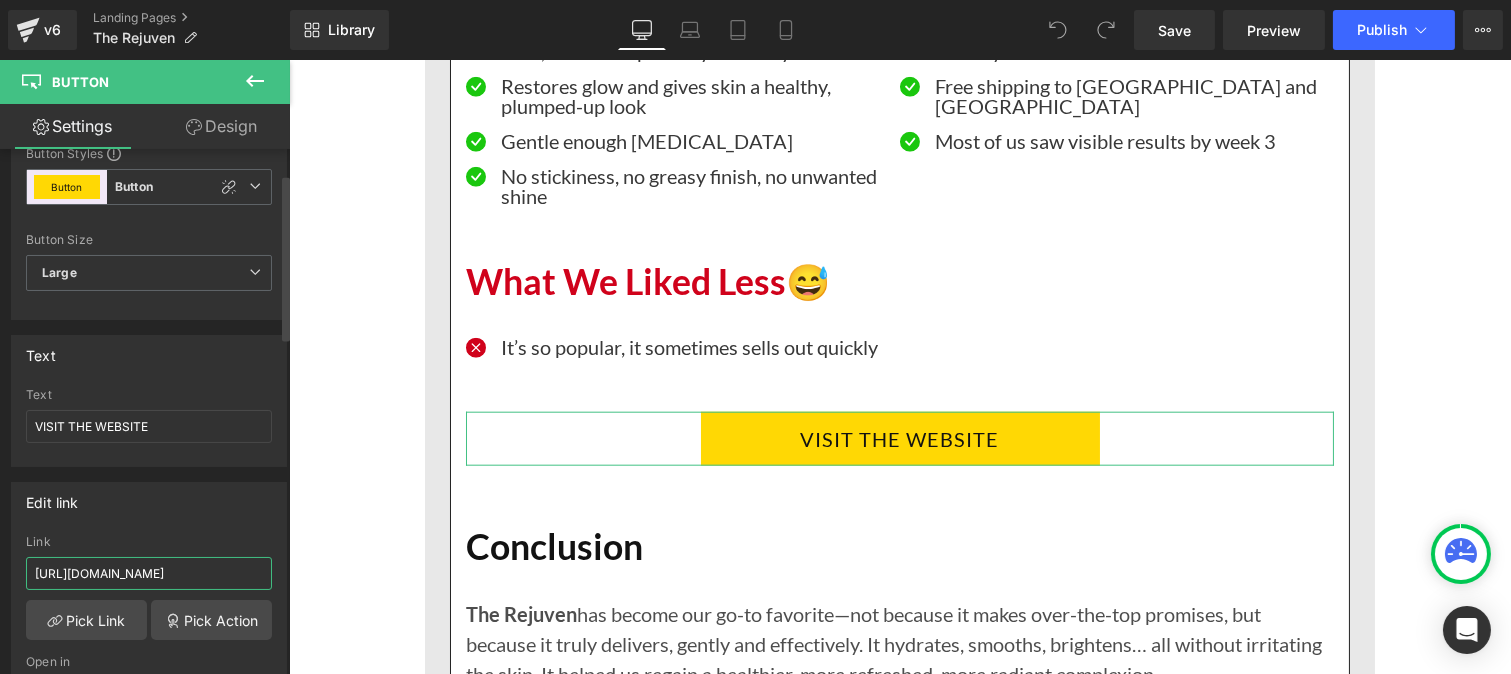 click on "[URL][DOMAIN_NAME]" at bounding box center [149, 573] 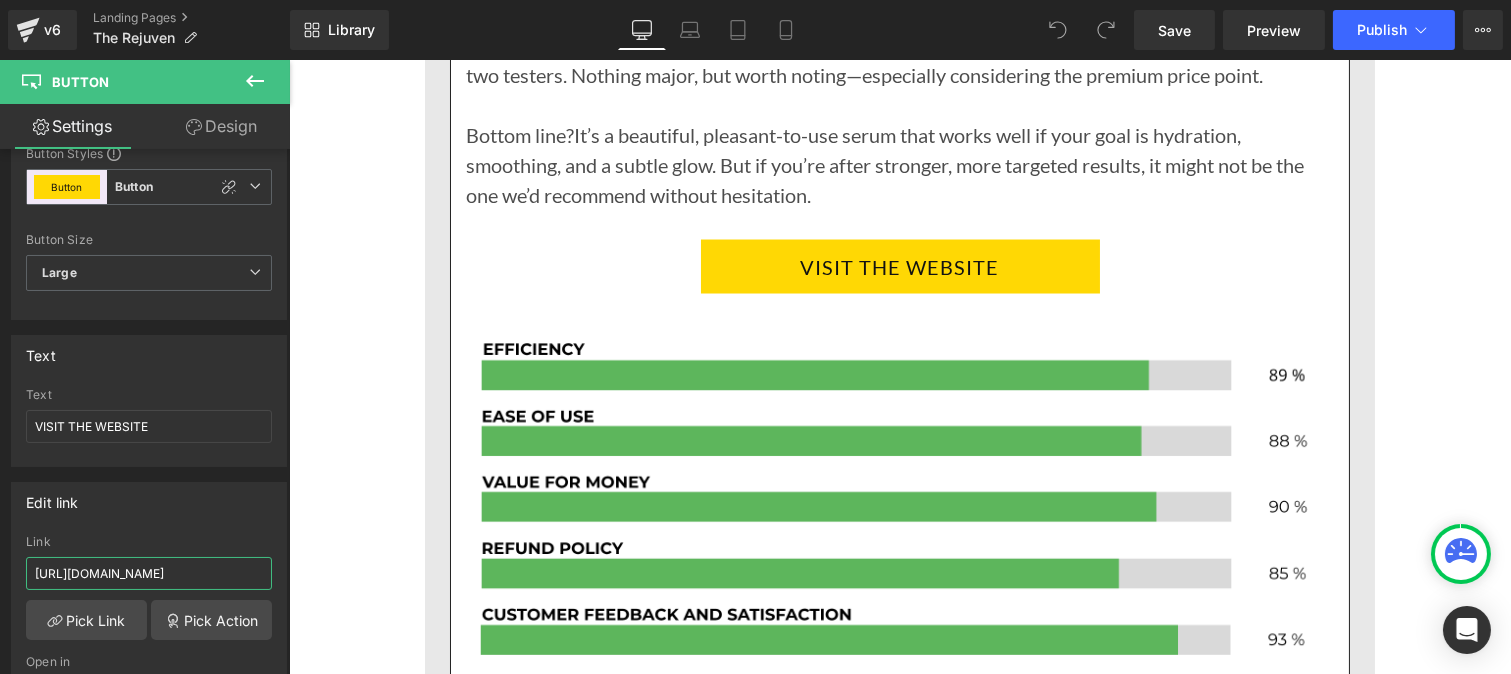 scroll, scrollTop: 6408, scrollLeft: 0, axis: vertical 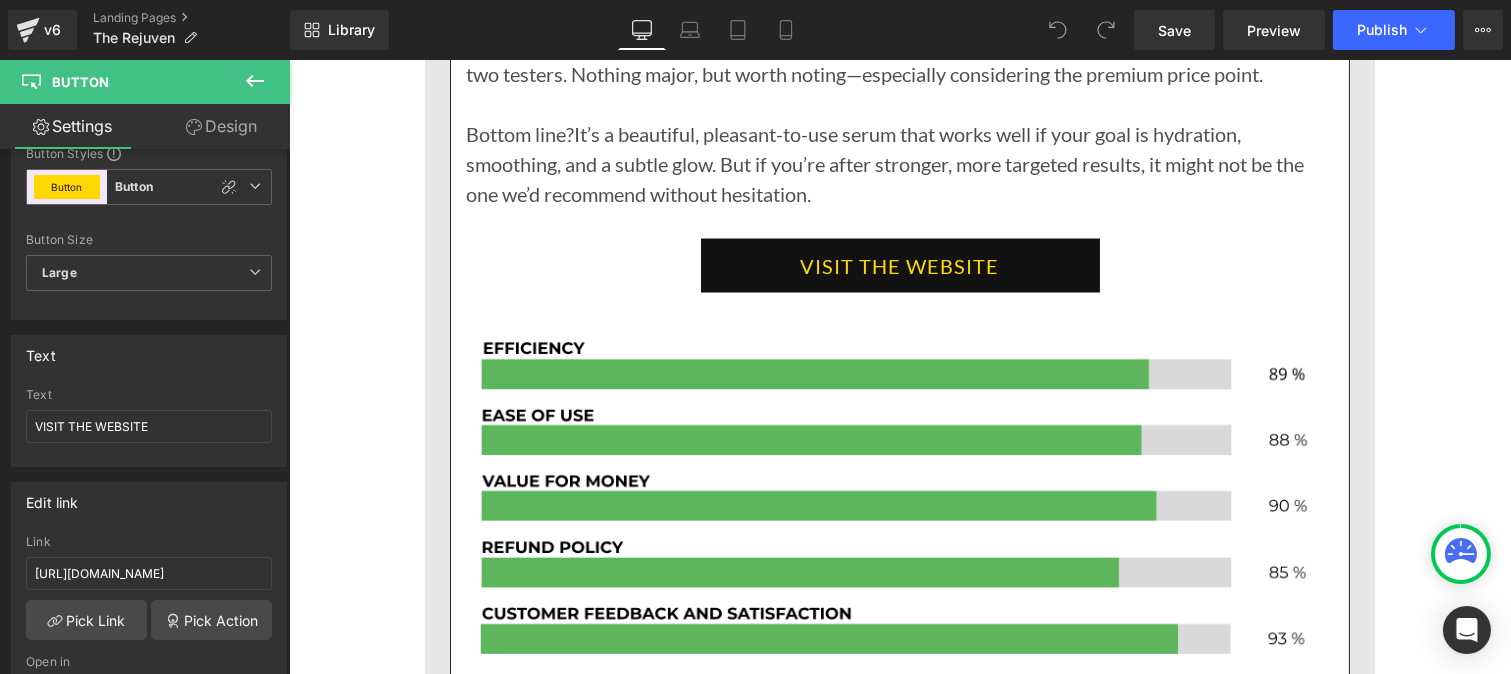click on "VISIT THE WEBSITE" at bounding box center (899, 266) 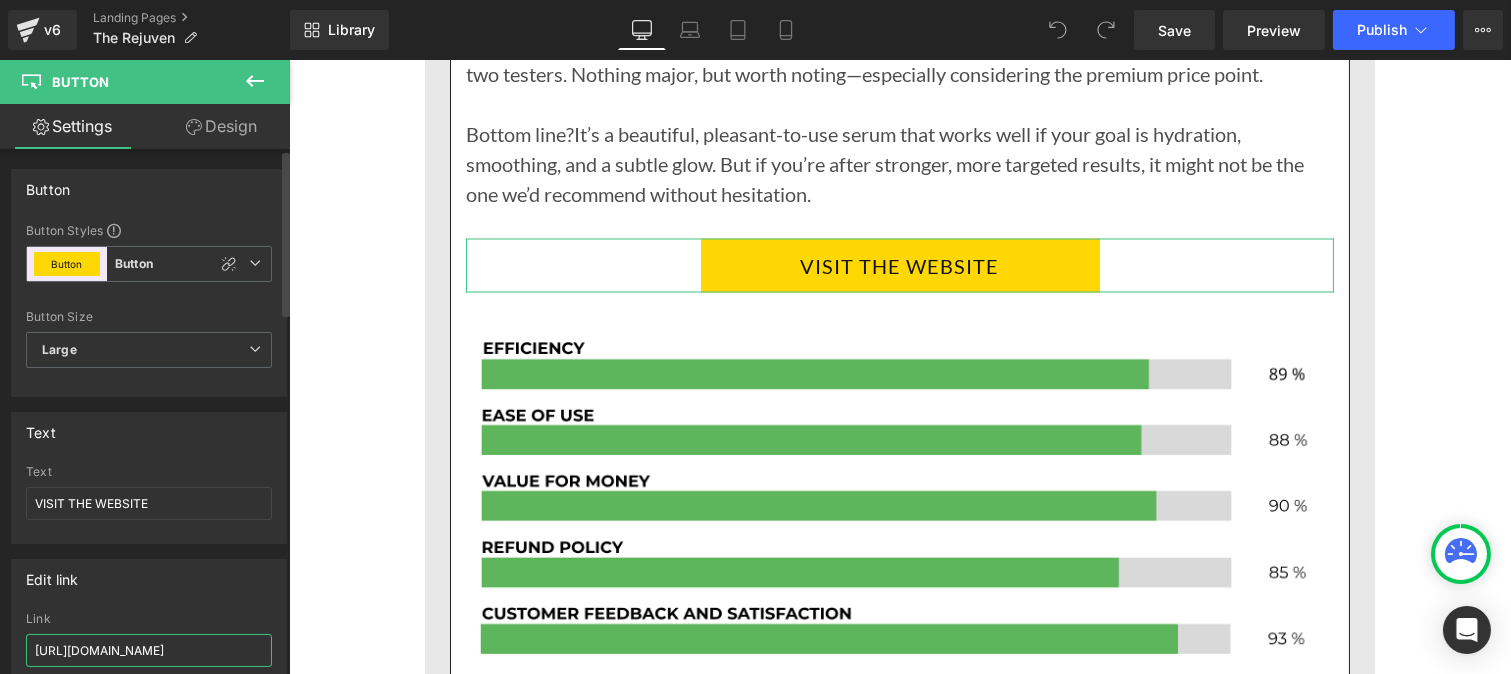 click on "[URL][DOMAIN_NAME]" at bounding box center [149, 650] 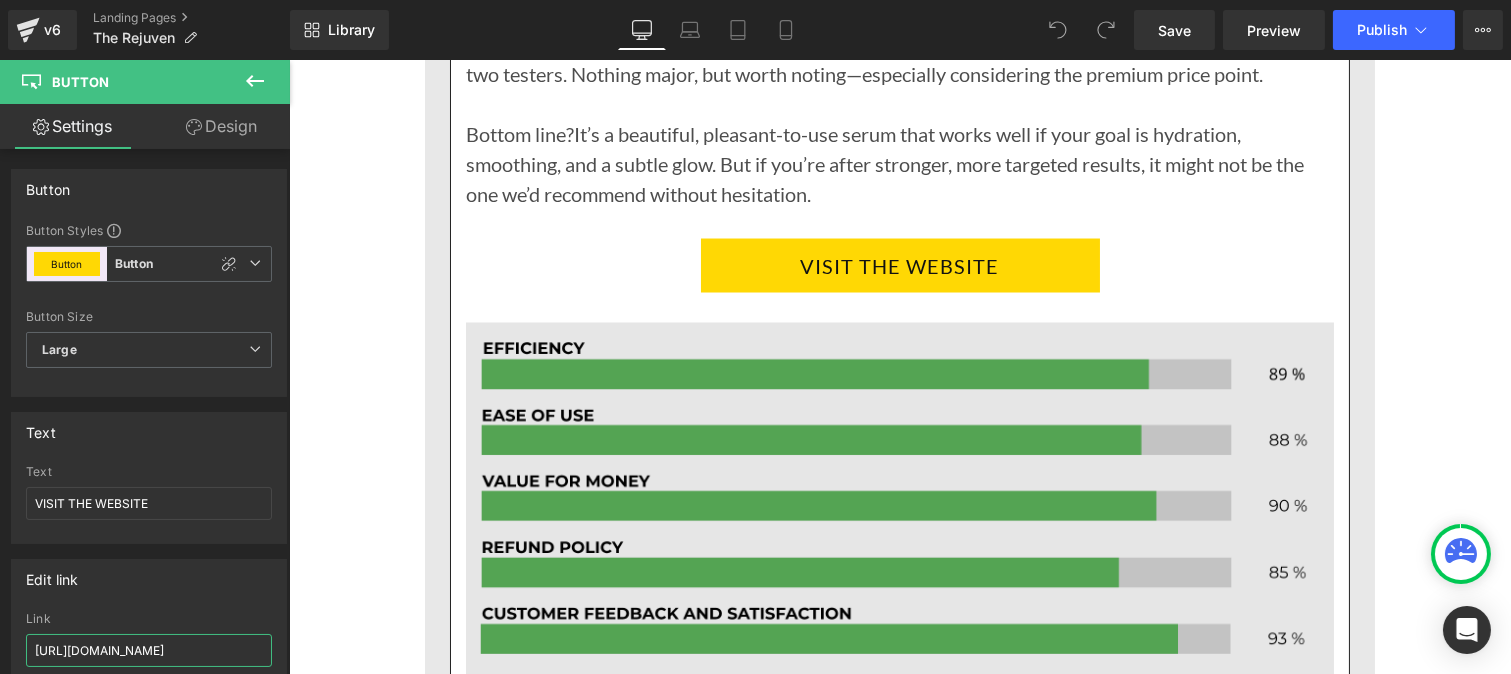 scroll, scrollTop: 0, scrollLeft: 17, axis: horizontal 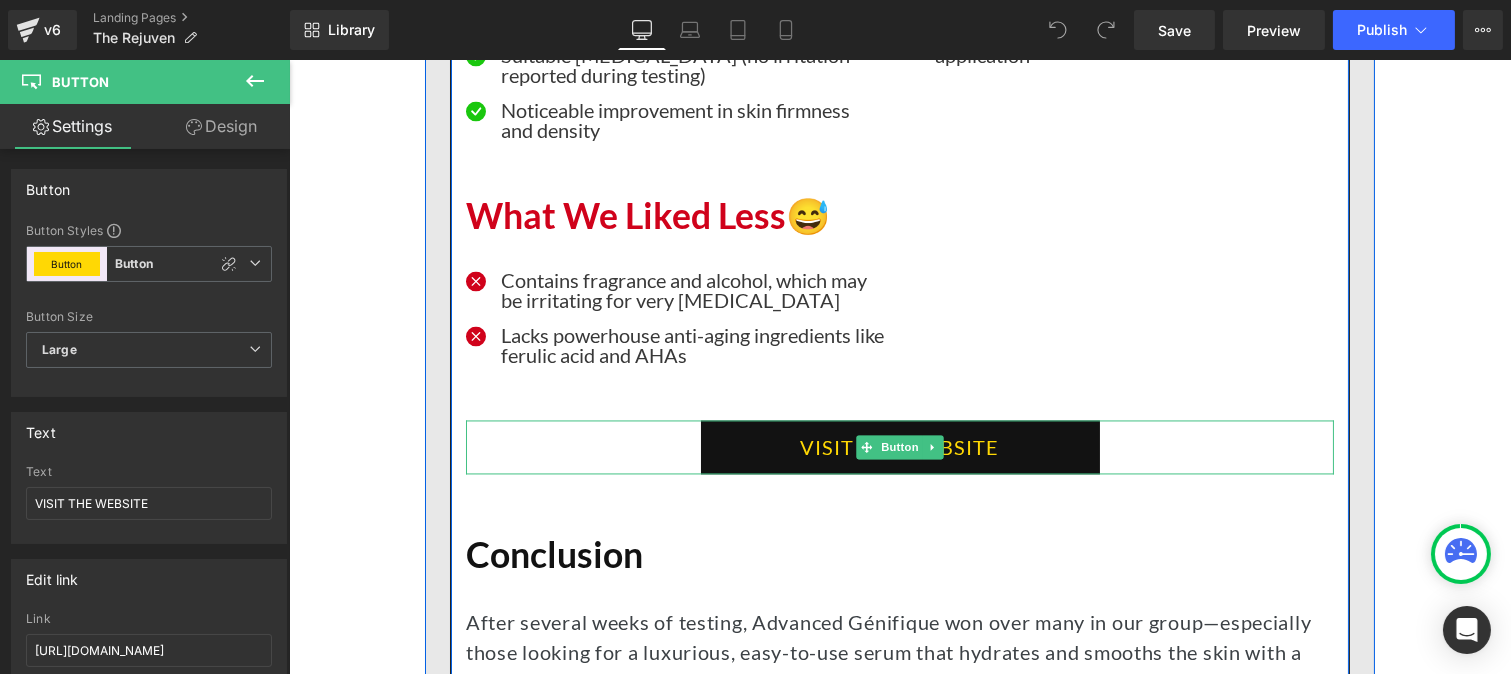 click on "VISIT THE WEBSITE" at bounding box center [899, 447] 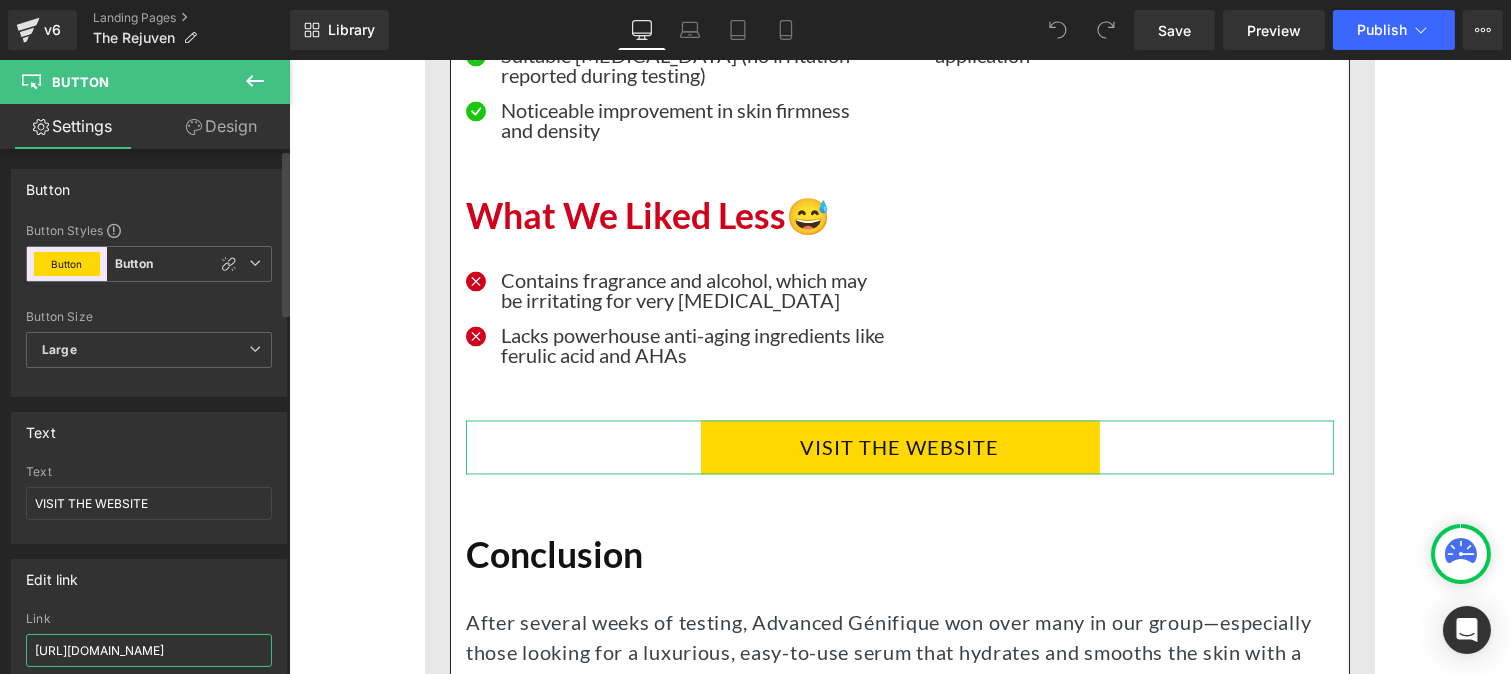 click on "[URL][DOMAIN_NAME]" at bounding box center [149, 650] 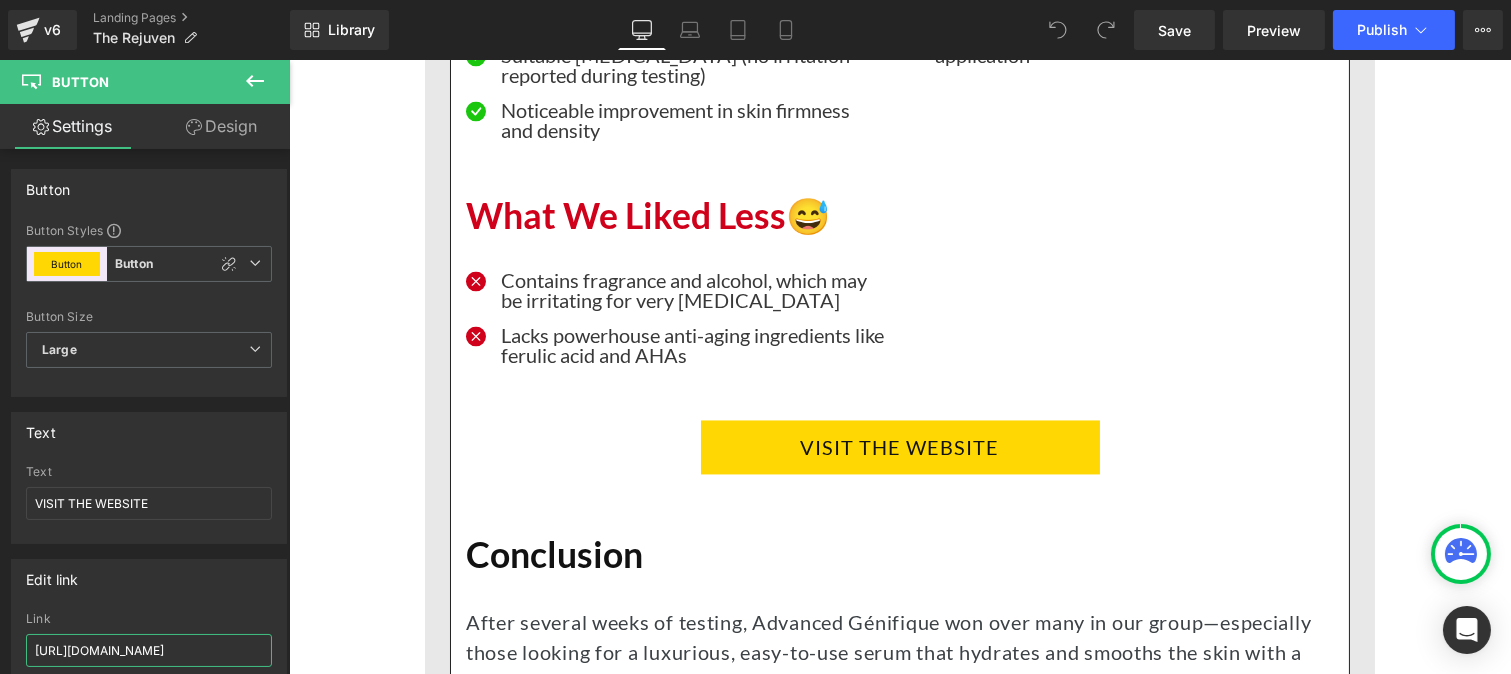 scroll, scrollTop: 0, scrollLeft: 17, axis: horizontal 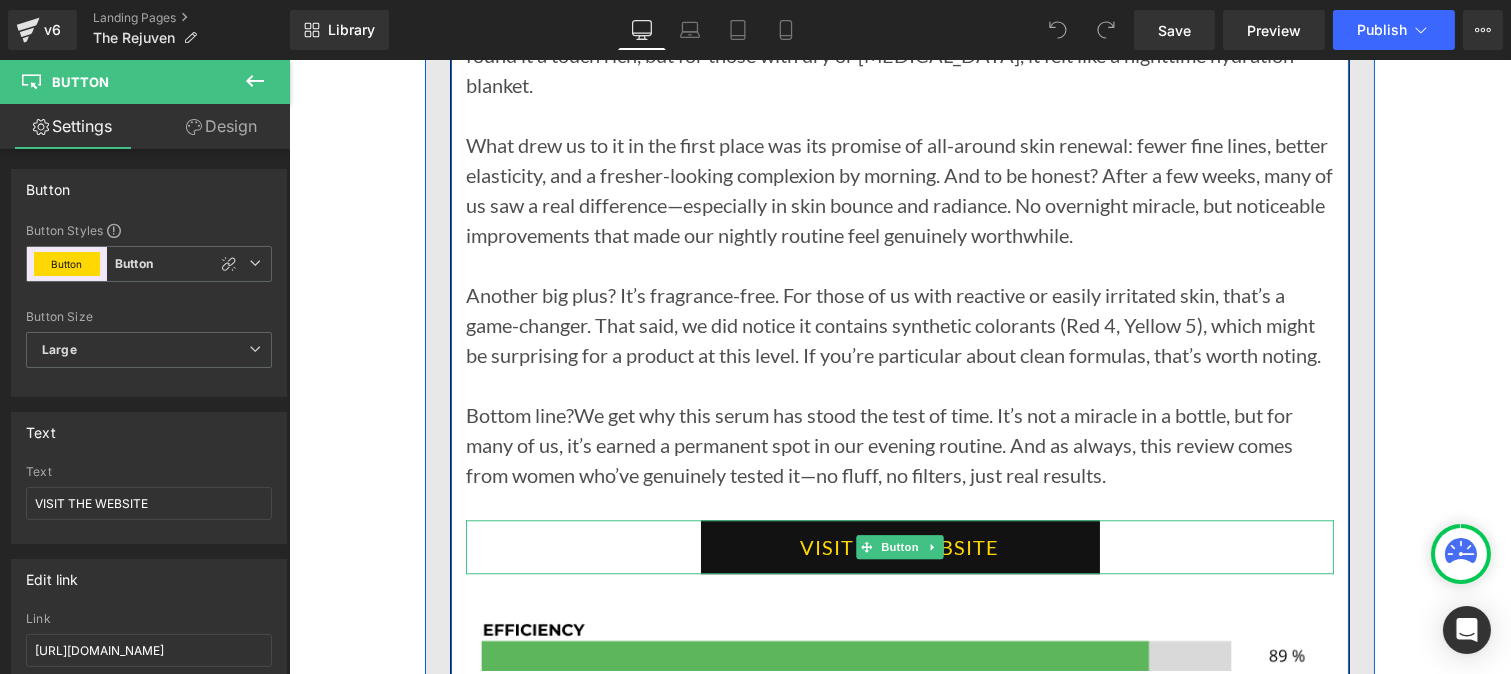 click on "VISIT THE WEBSITE" at bounding box center [899, 547] 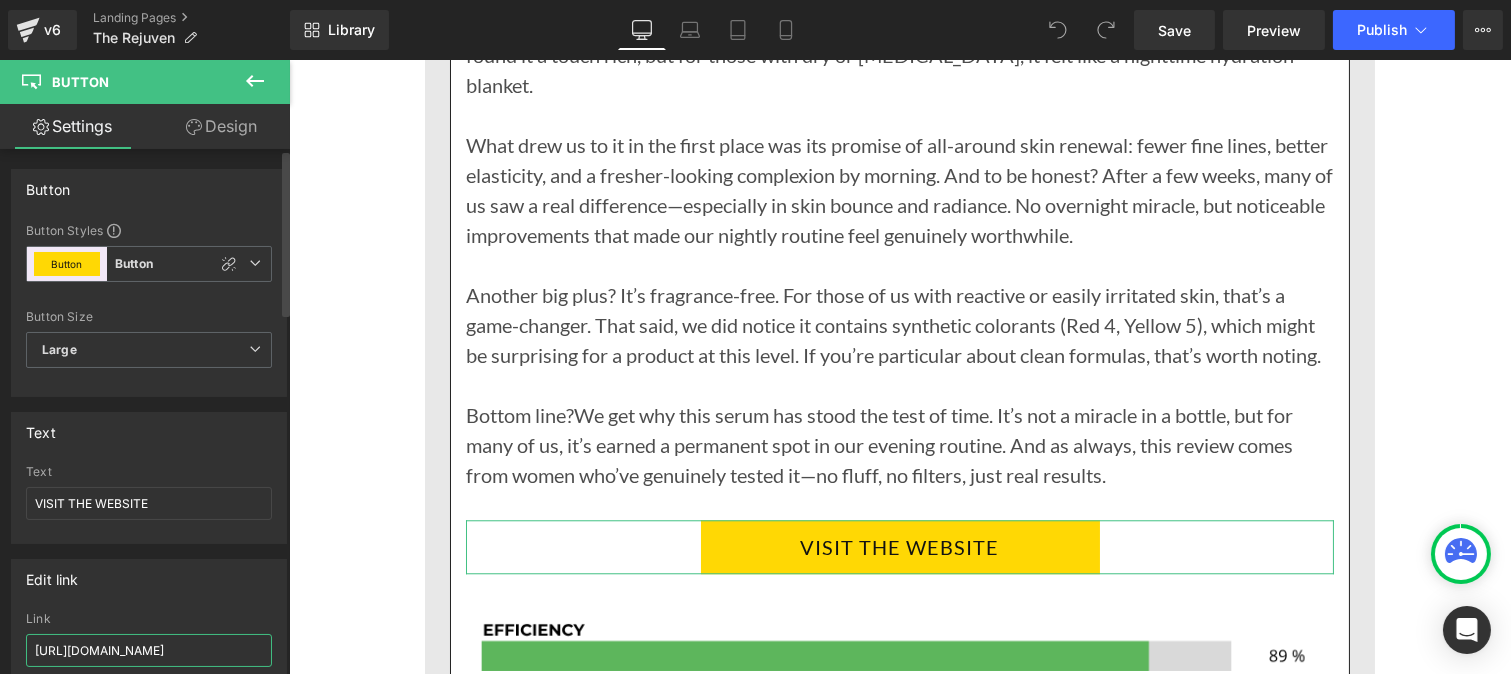 click on "[URL][DOMAIN_NAME]" at bounding box center (149, 650) 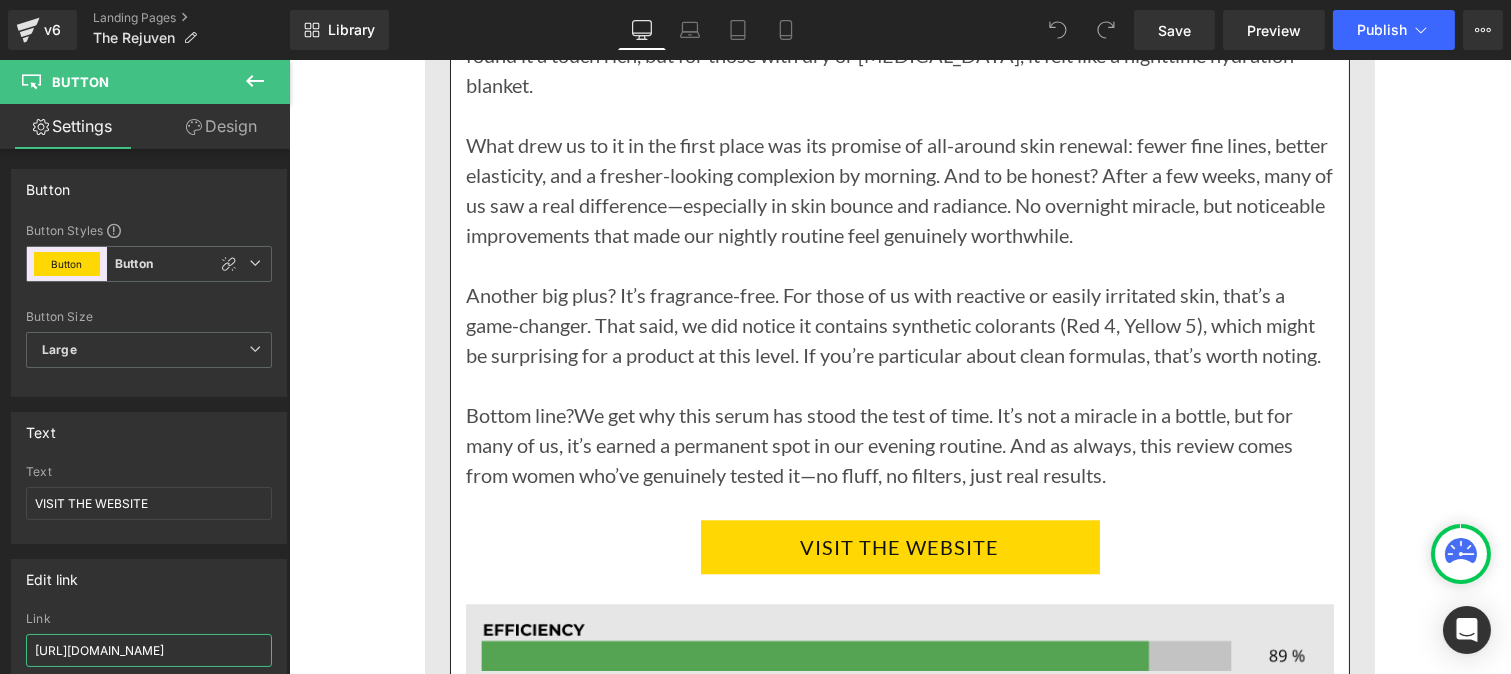 scroll, scrollTop: 0, scrollLeft: 17, axis: horizontal 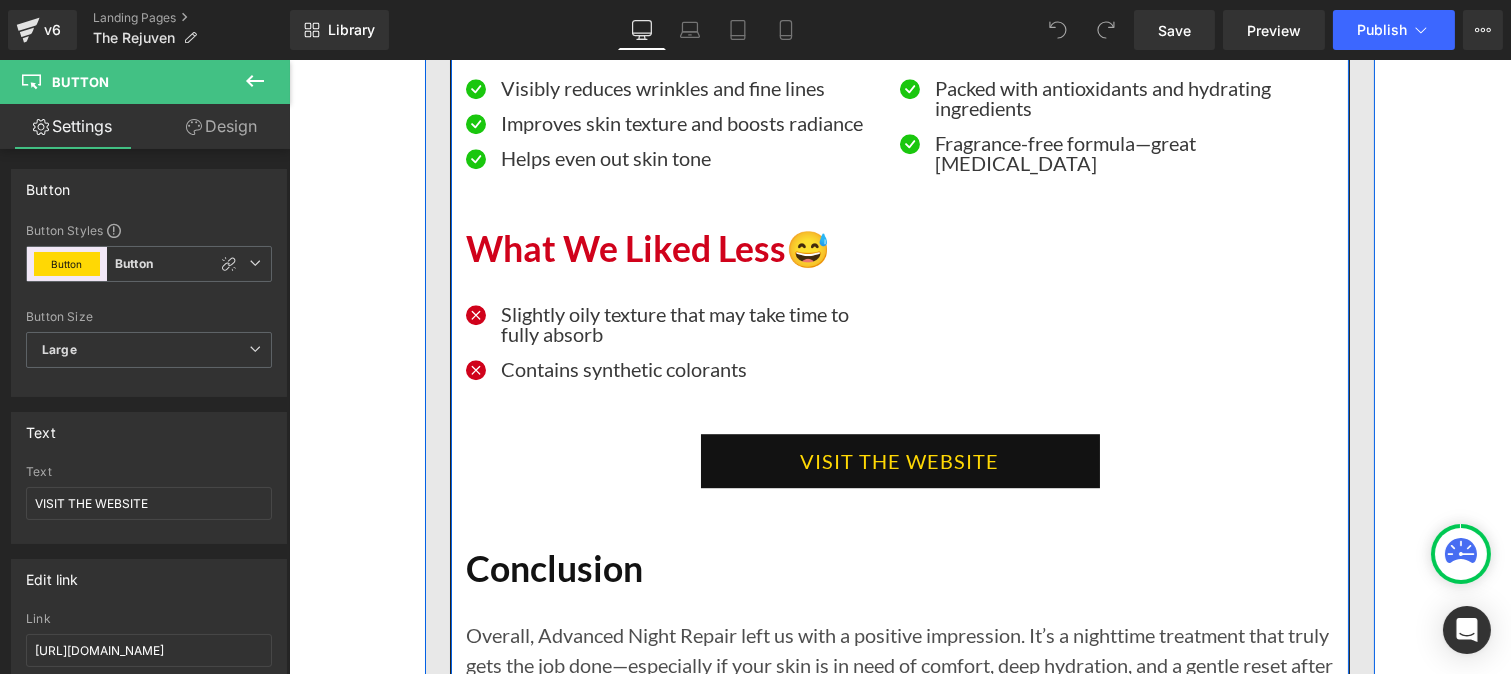 click on "VISIT THE WEBSITE Button" at bounding box center (899, 461) 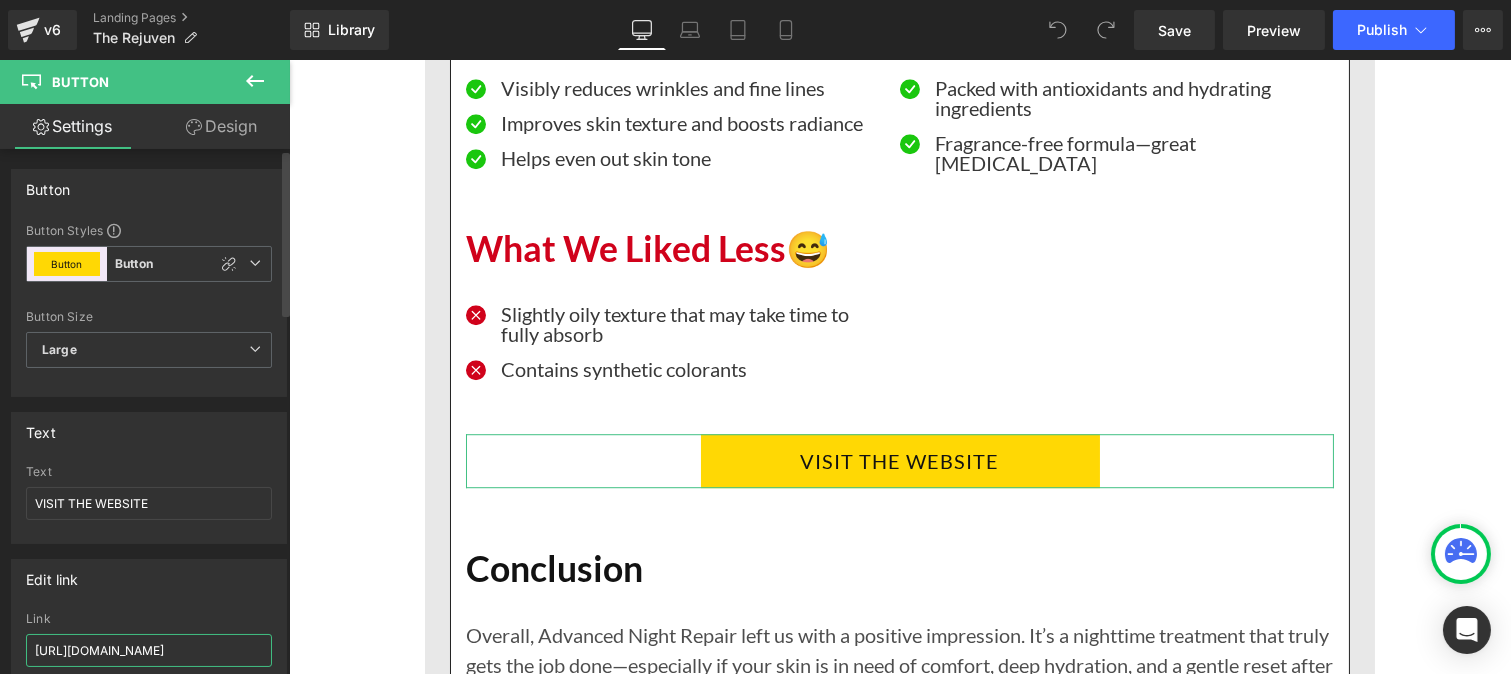 click on "[URL][DOMAIN_NAME]" at bounding box center (149, 650) 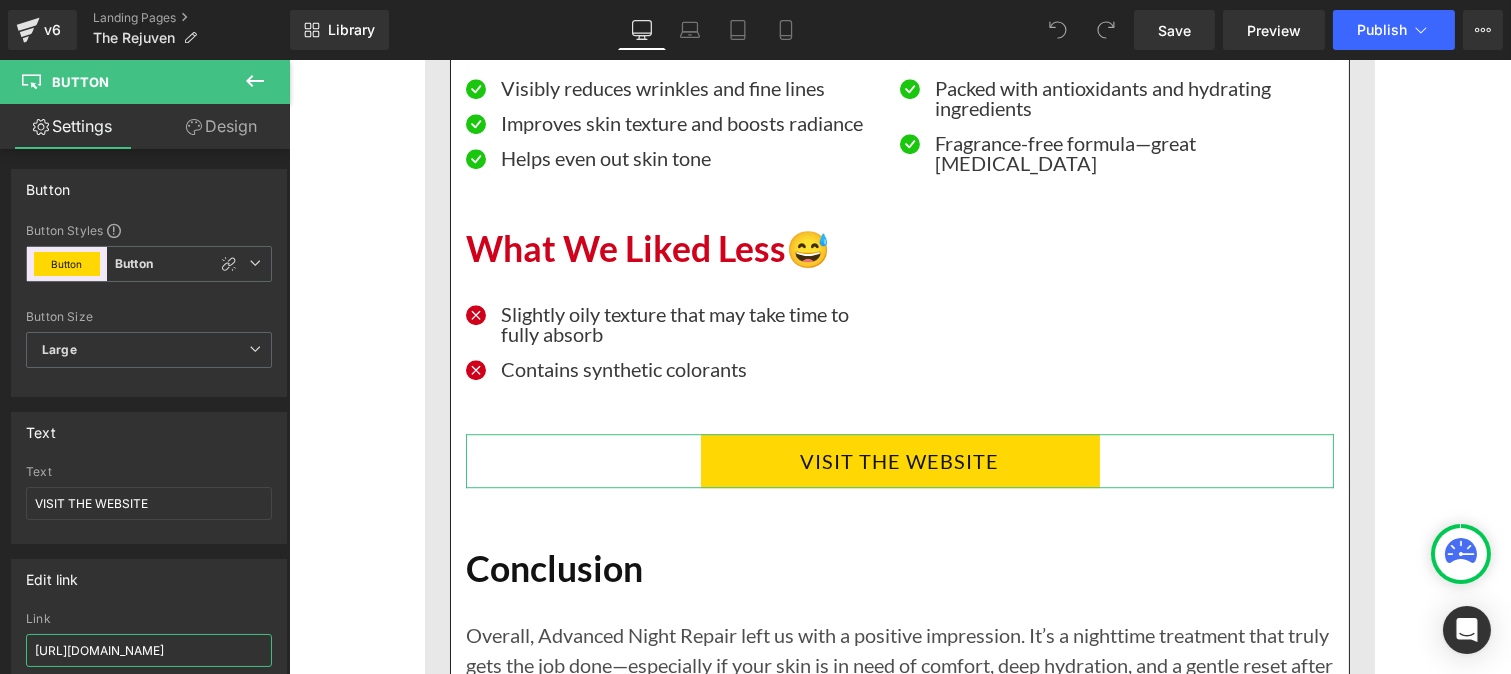 scroll, scrollTop: 0, scrollLeft: 17, axis: horizontal 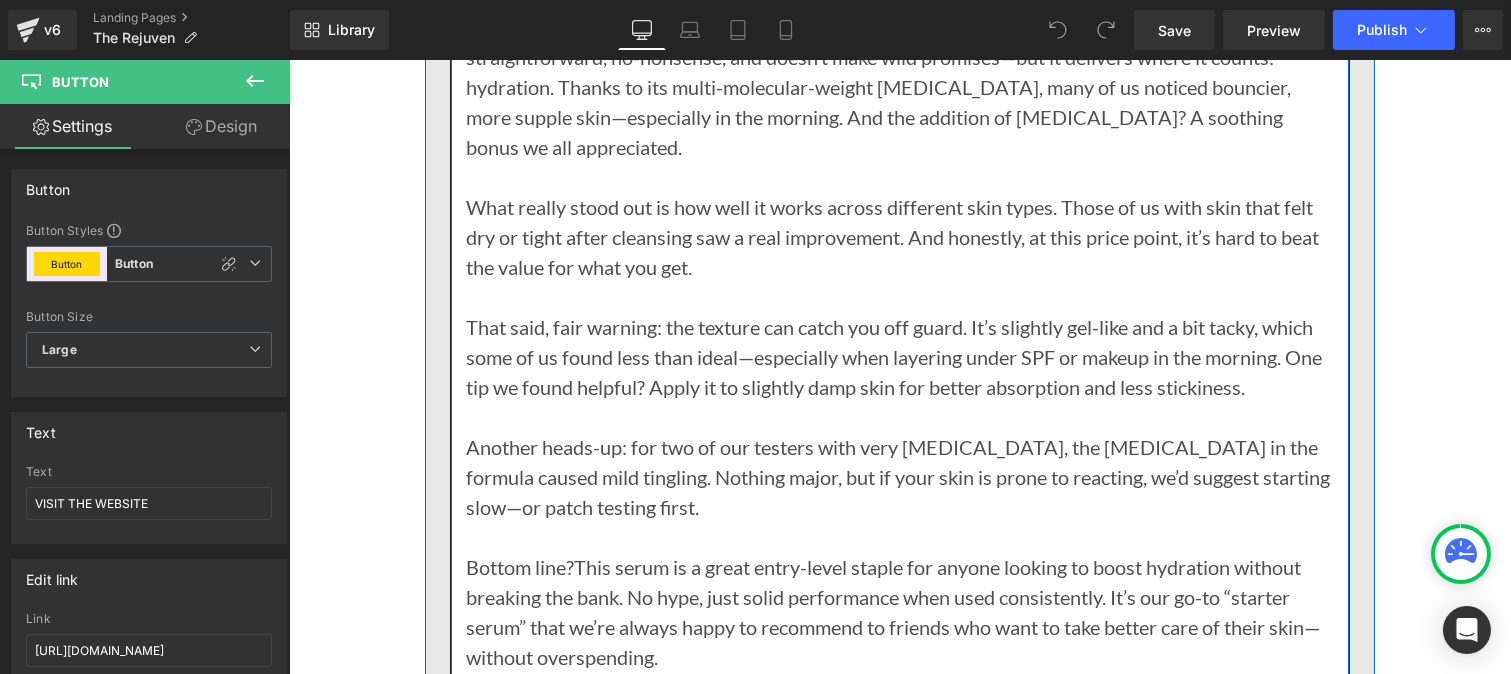 click on "VISIT THE WEBSITE" at bounding box center (899, 729) 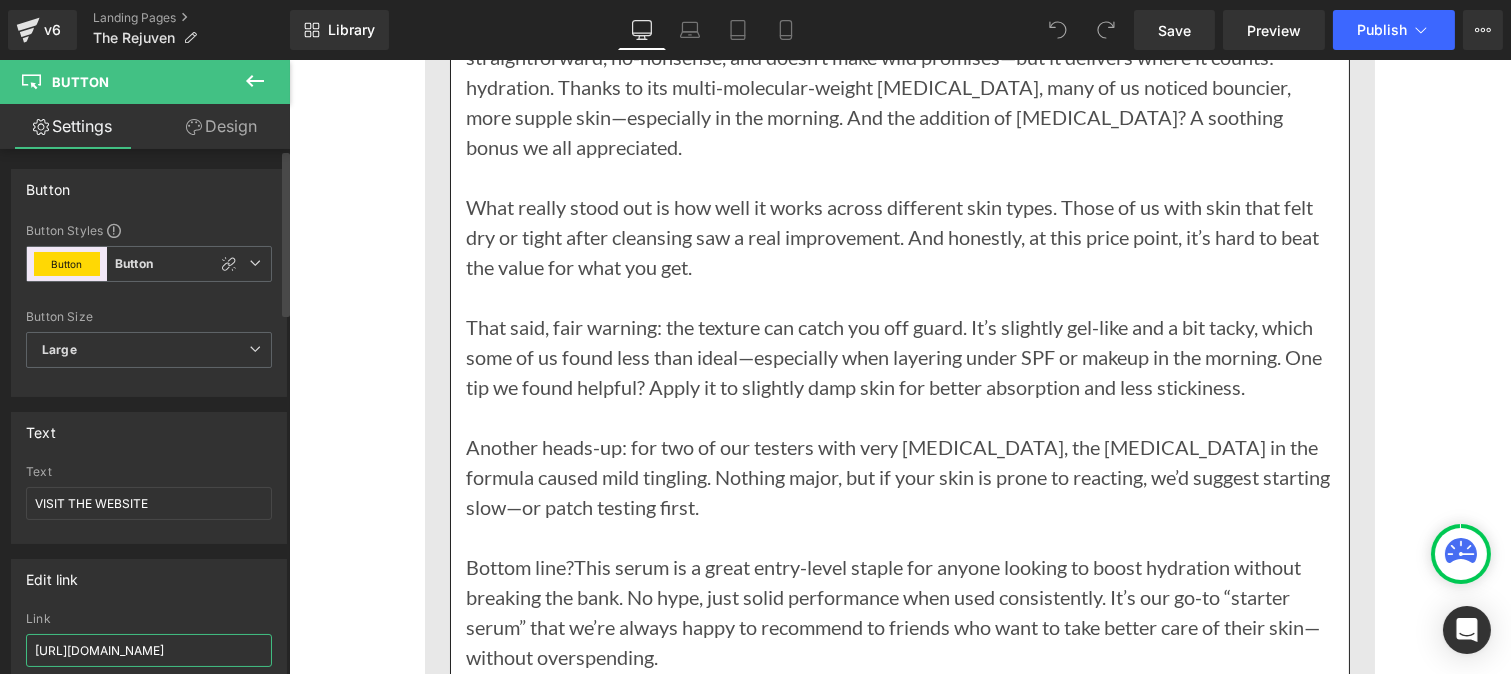 click on "[URL][DOMAIN_NAME]" at bounding box center (149, 650) 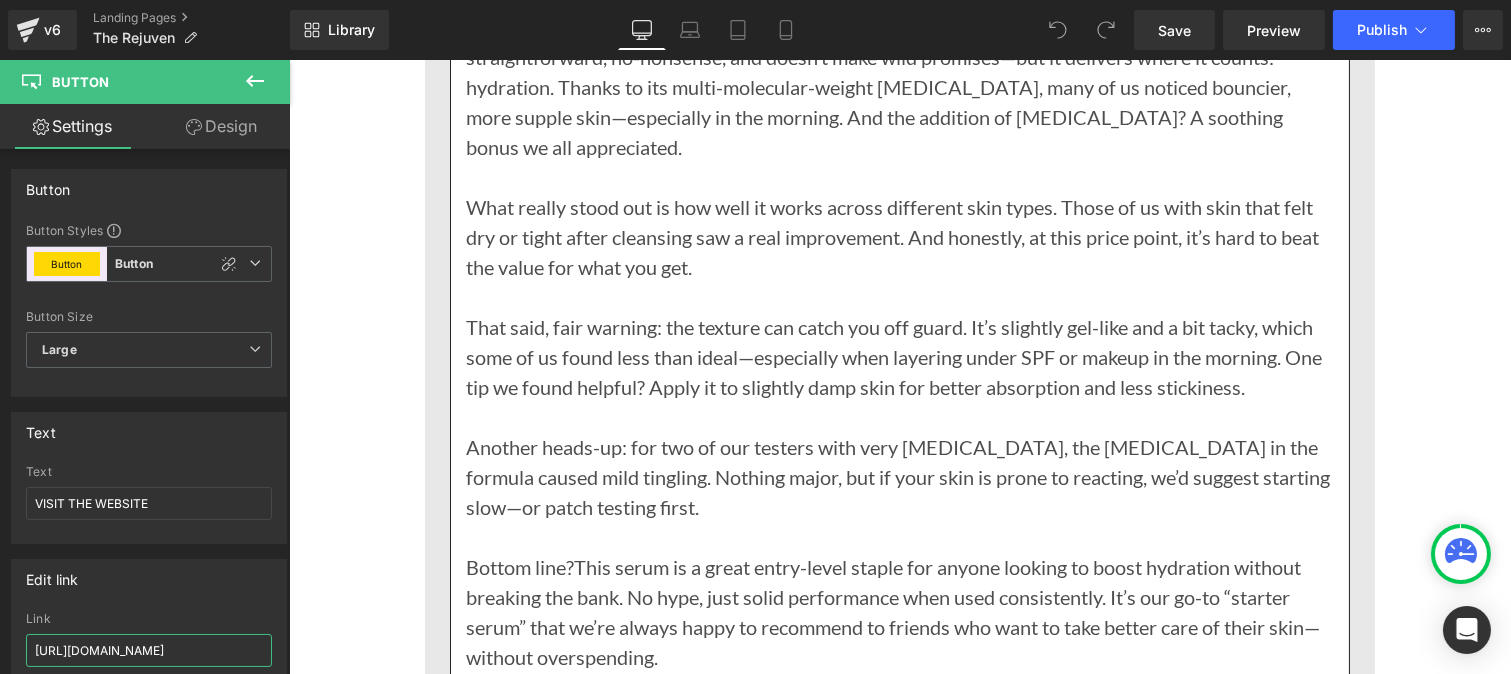 scroll, scrollTop: 0, scrollLeft: 17, axis: horizontal 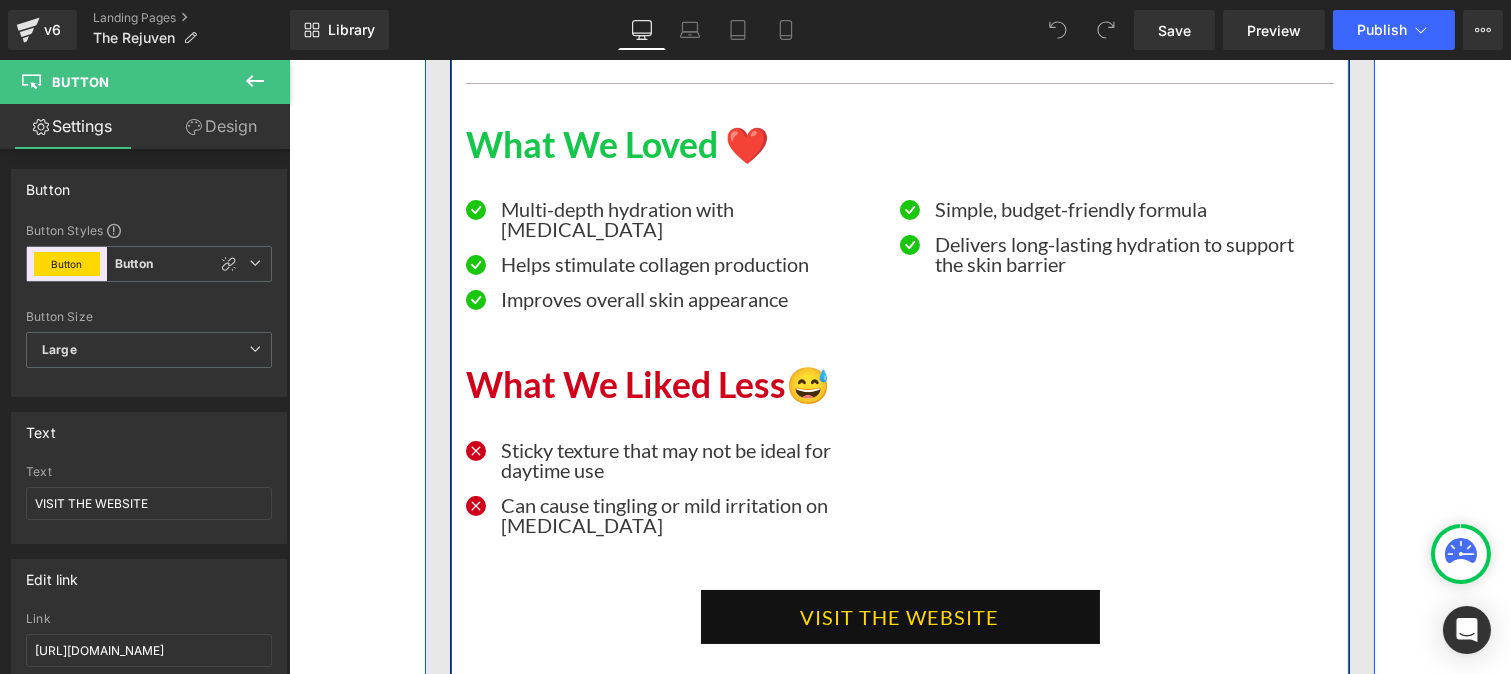 click on "VISIT THE WEBSITE" at bounding box center (899, 617) 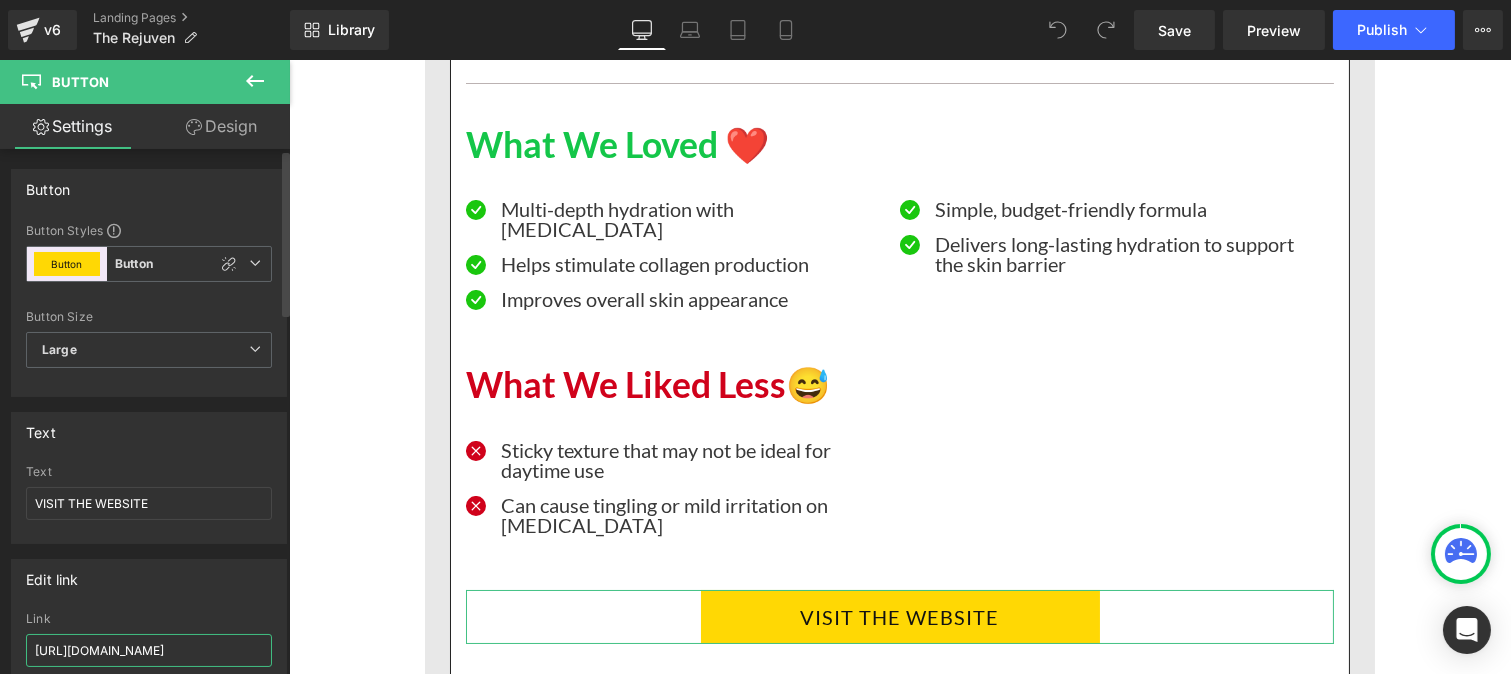 click on "[URL][DOMAIN_NAME]" at bounding box center [149, 650] 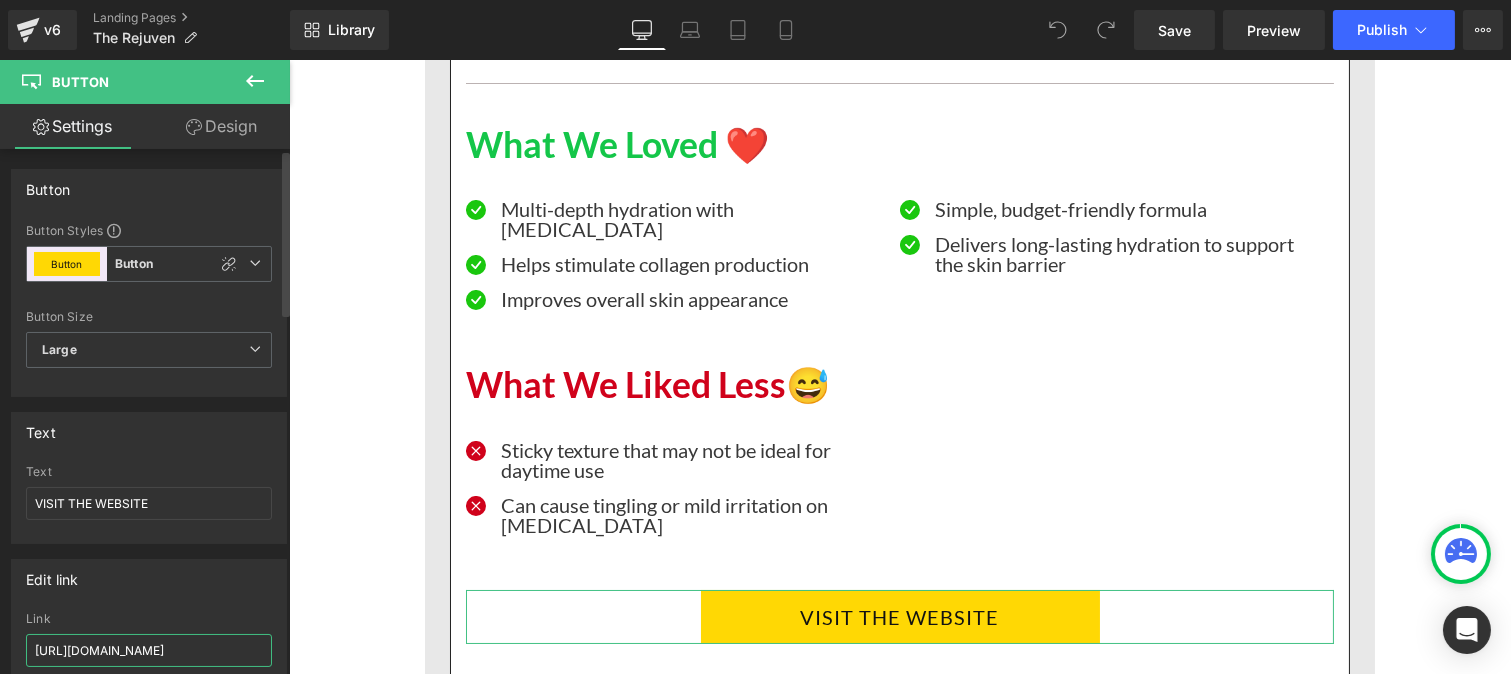 paste on "[DOMAIN_NAME][URL]" 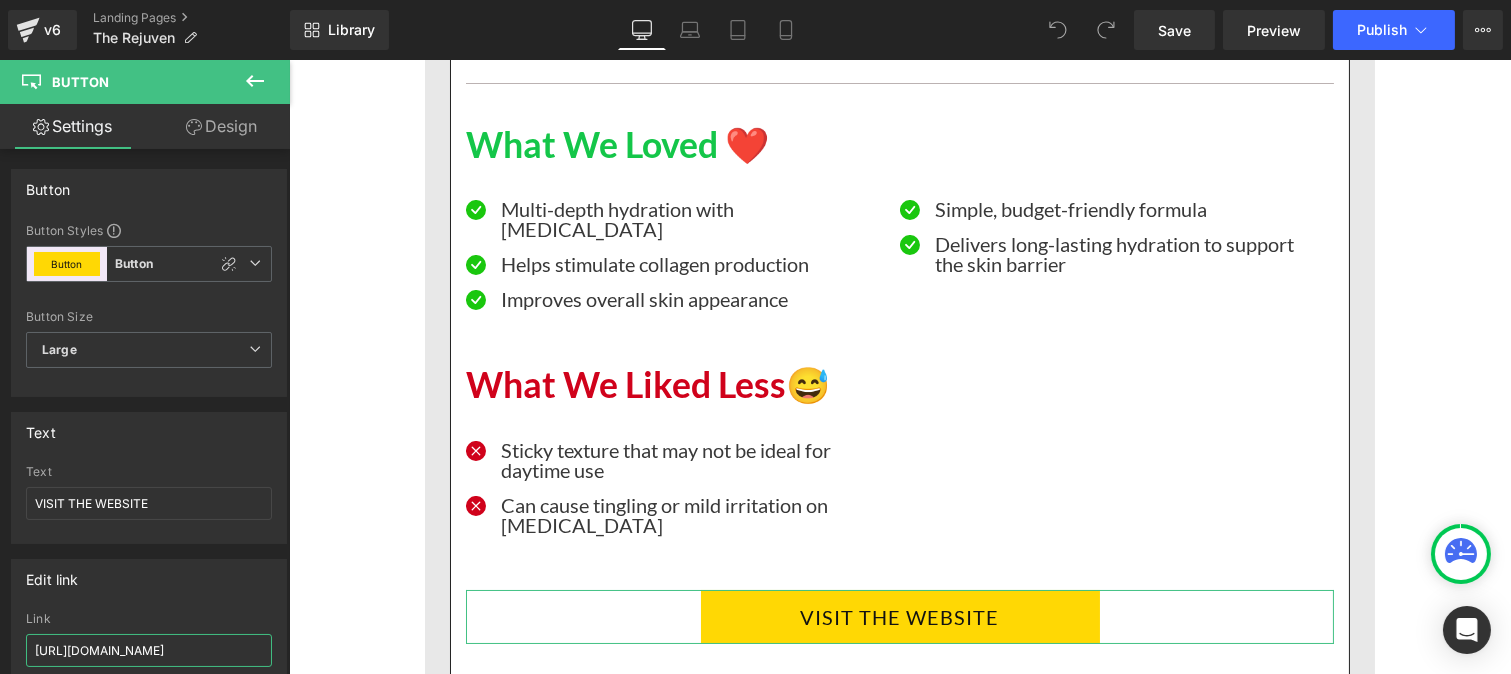 scroll, scrollTop: 0, scrollLeft: 17, axis: horizontal 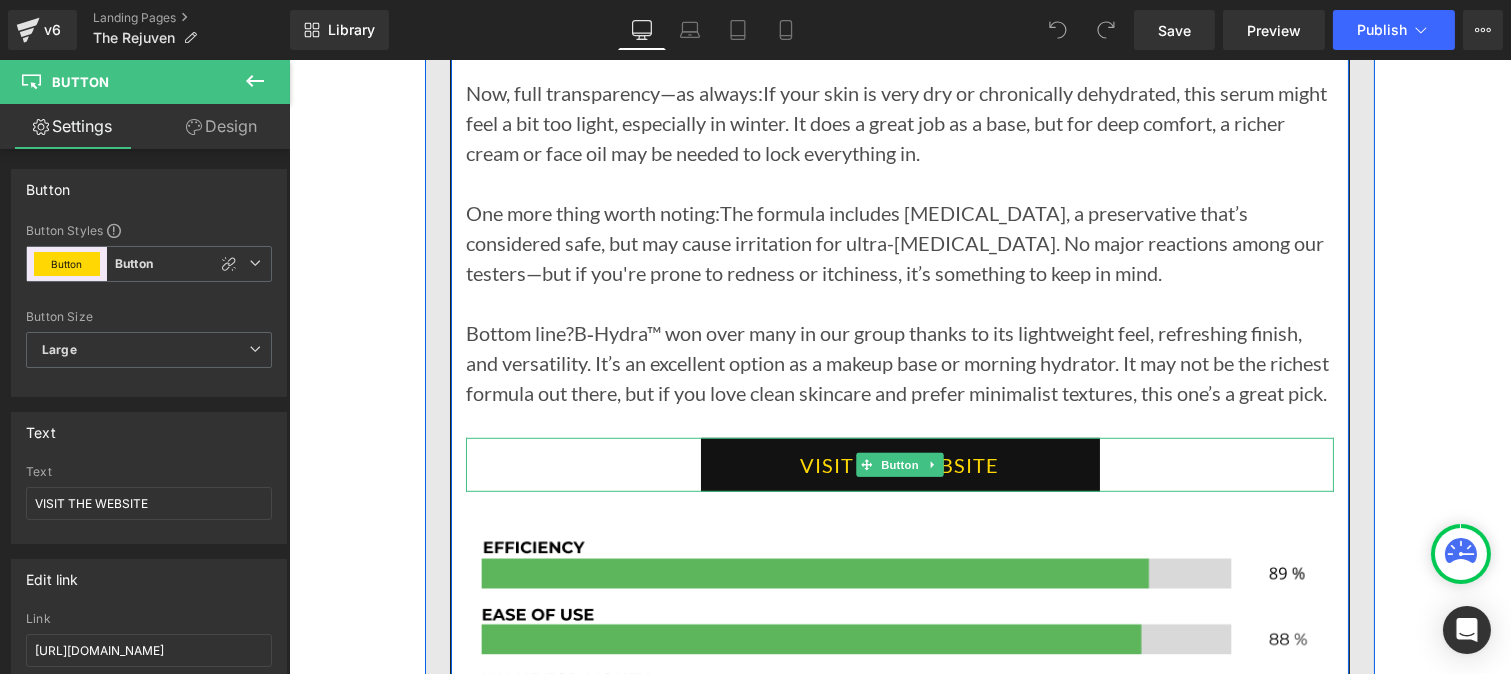 click on "VISIT THE WEBSITE" at bounding box center [899, 465] 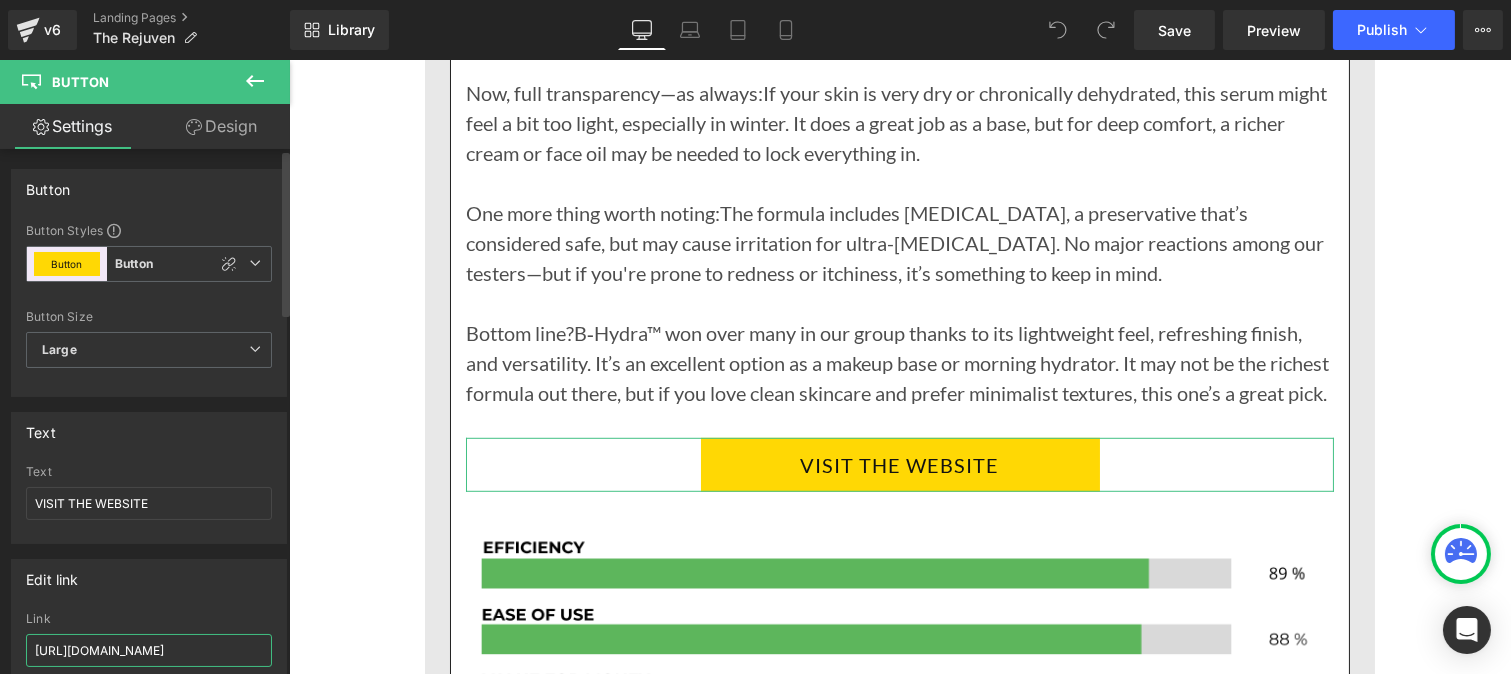 click on "[URL][DOMAIN_NAME]" at bounding box center [149, 650] 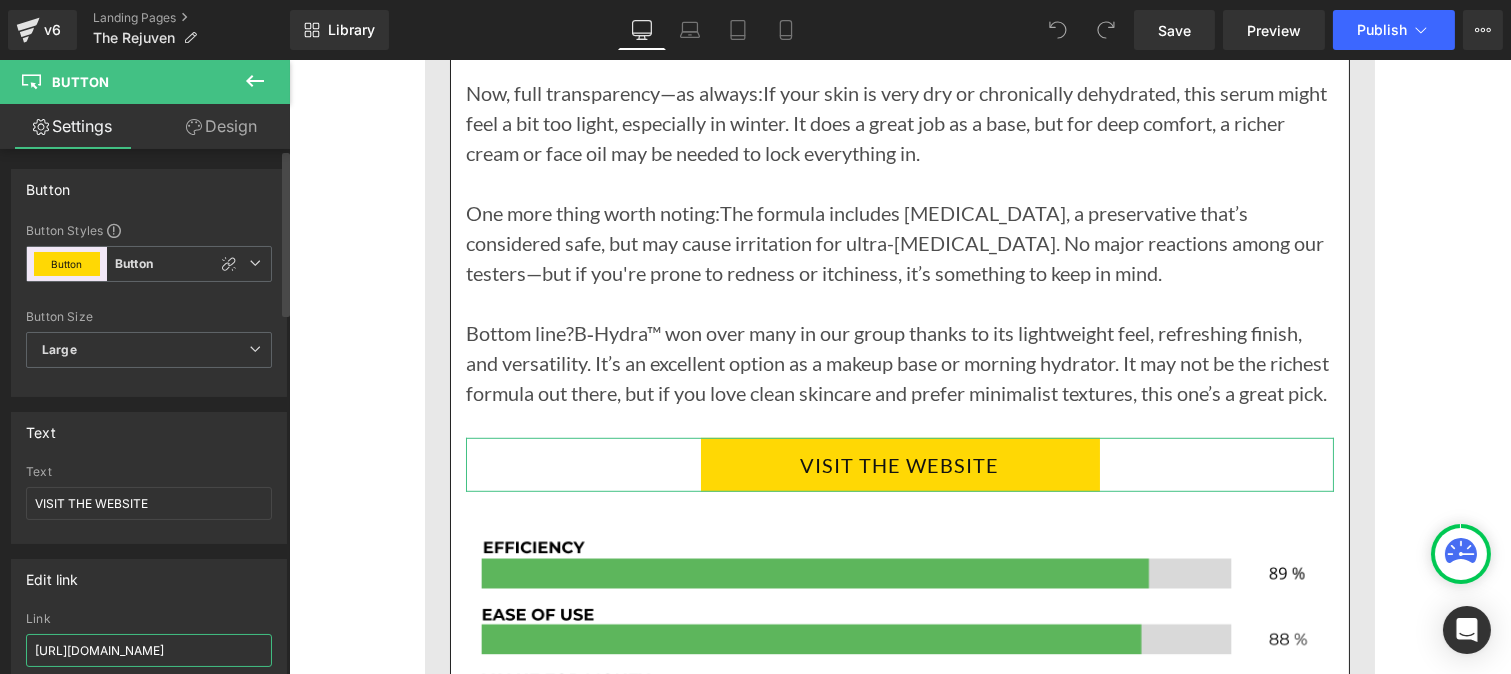 type on "[URL][DOMAIN_NAME]" 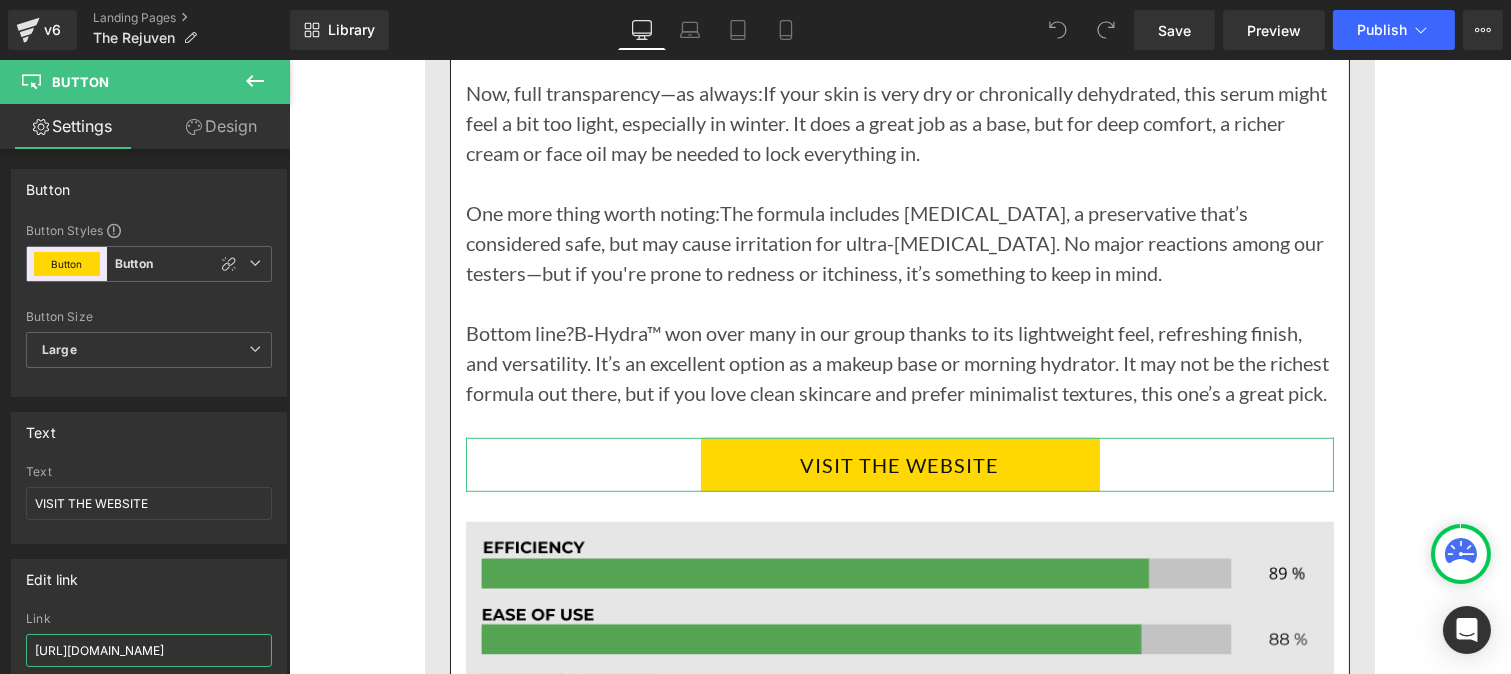 scroll, scrollTop: 0, scrollLeft: 17, axis: horizontal 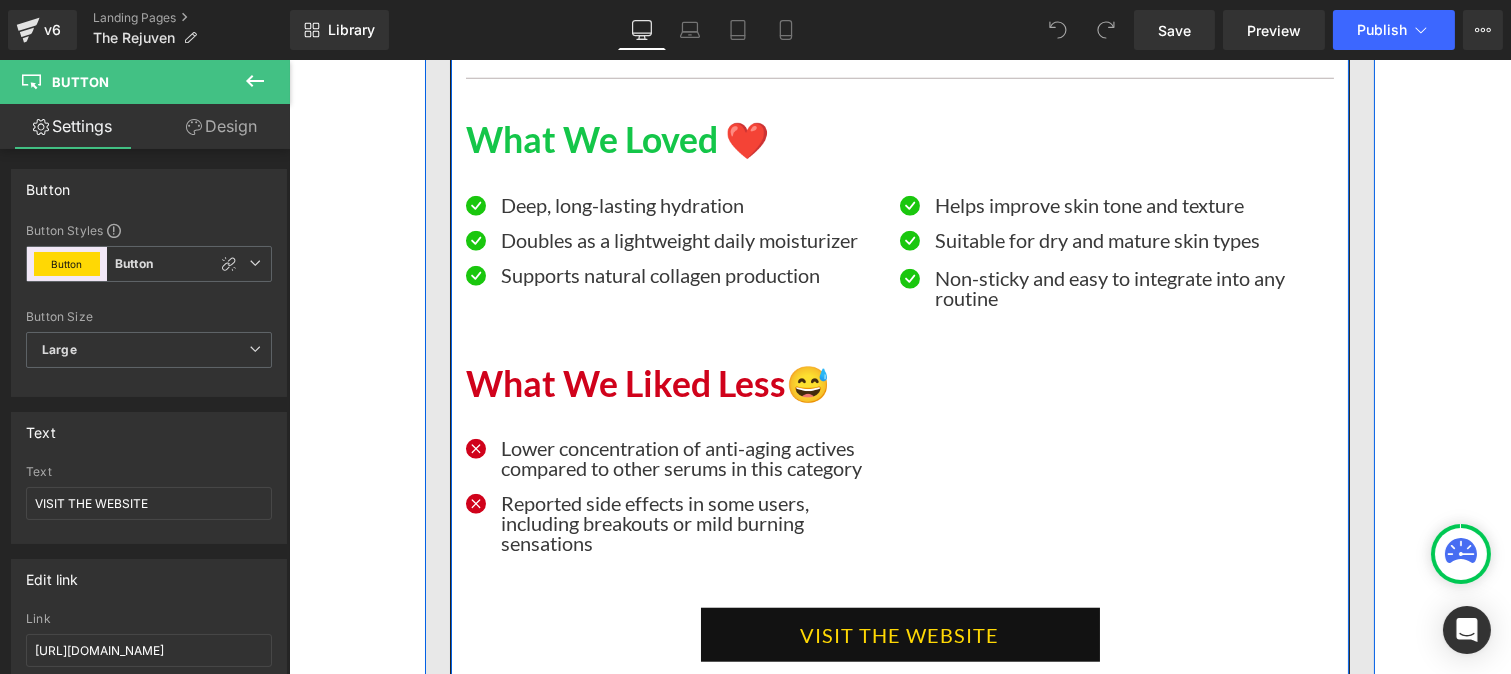 click on "VISIT THE WEBSITE" at bounding box center [899, 635] 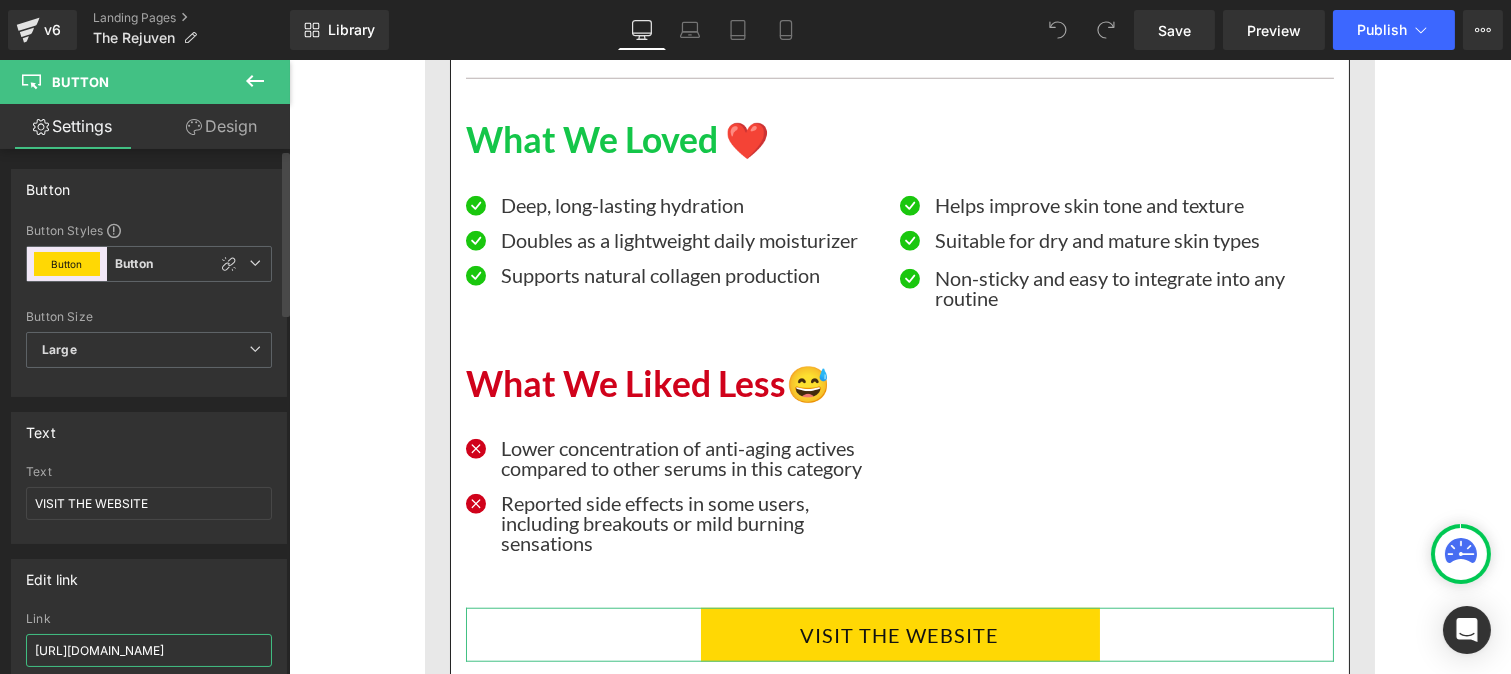 click on "[URL][DOMAIN_NAME]" at bounding box center [149, 650] 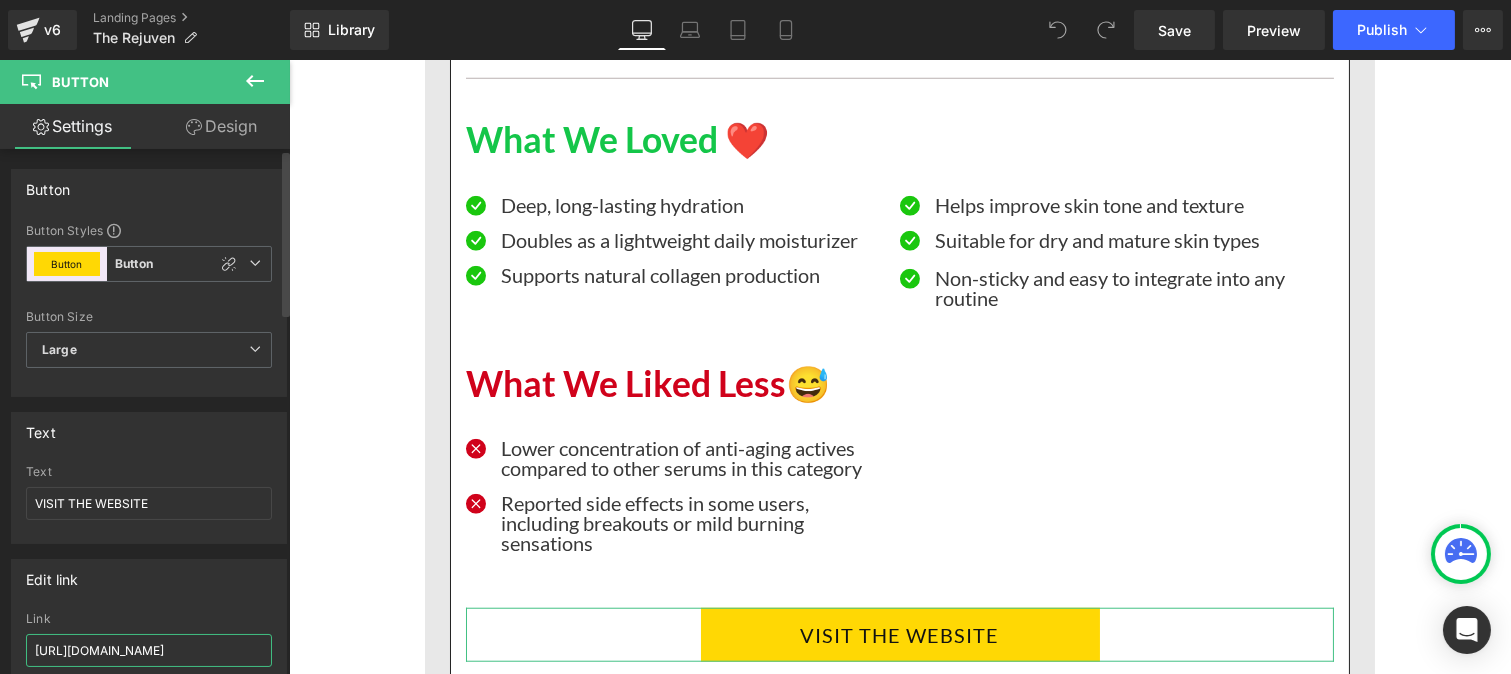 paste on "[DOMAIN_NAME][URL]" 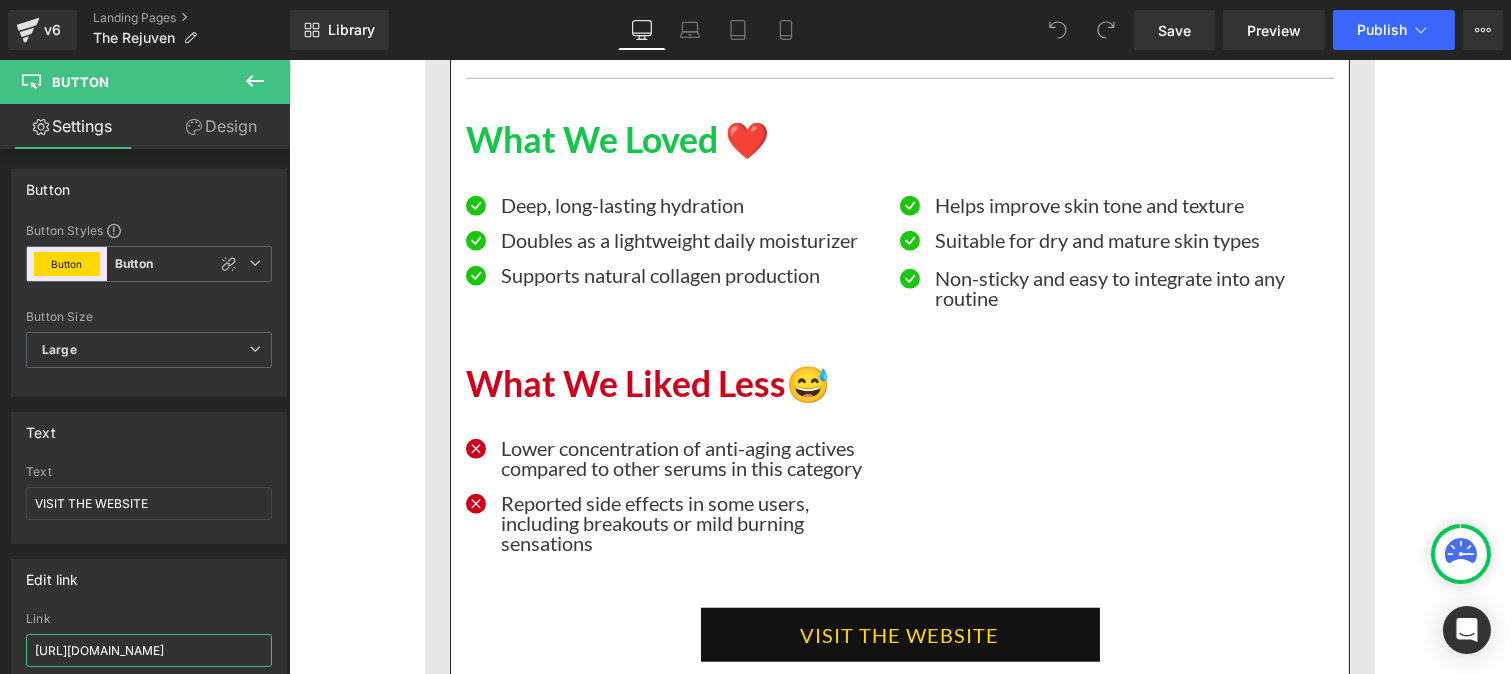 scroll, scrollTop: 0, scrollLeft: 17, axis: horizontal 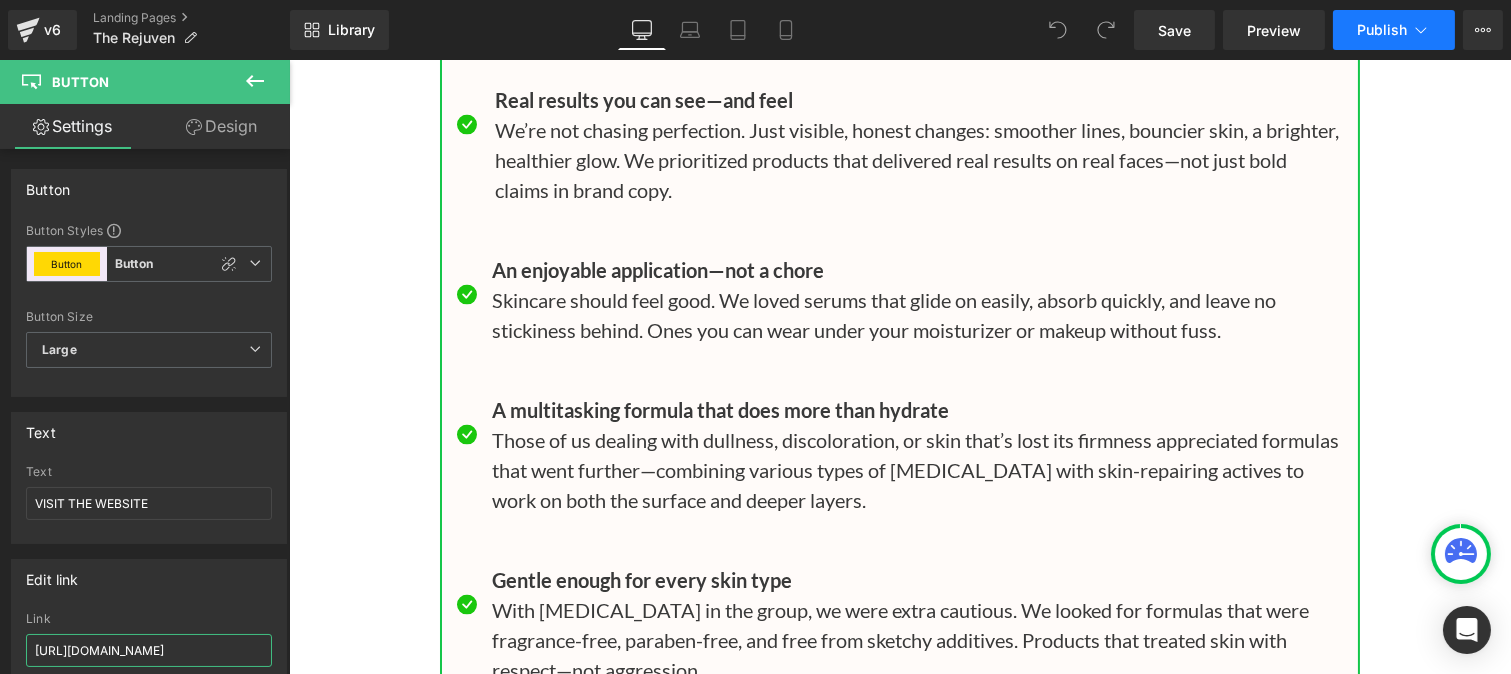 type on "[URL][DOMAIN_NAME]" 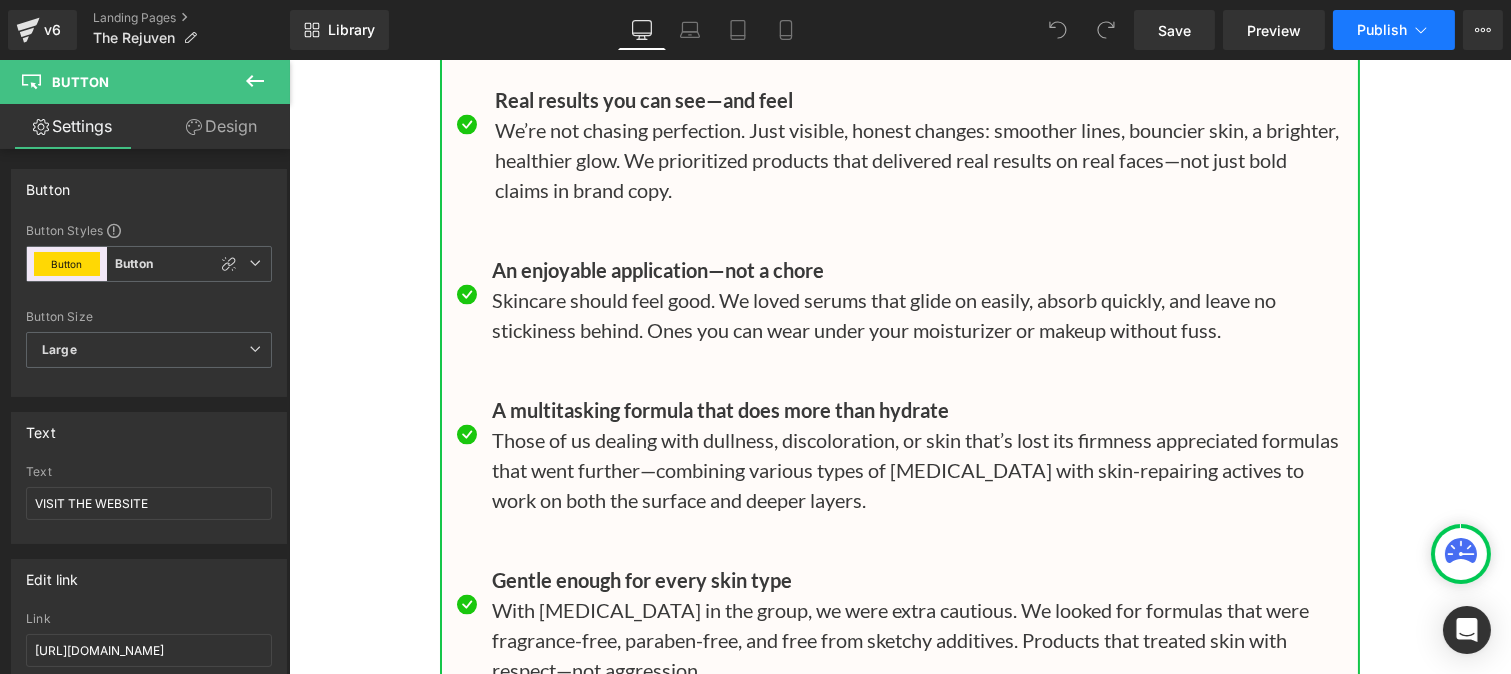 click on "Publish" at bounding box center (1382, 30) 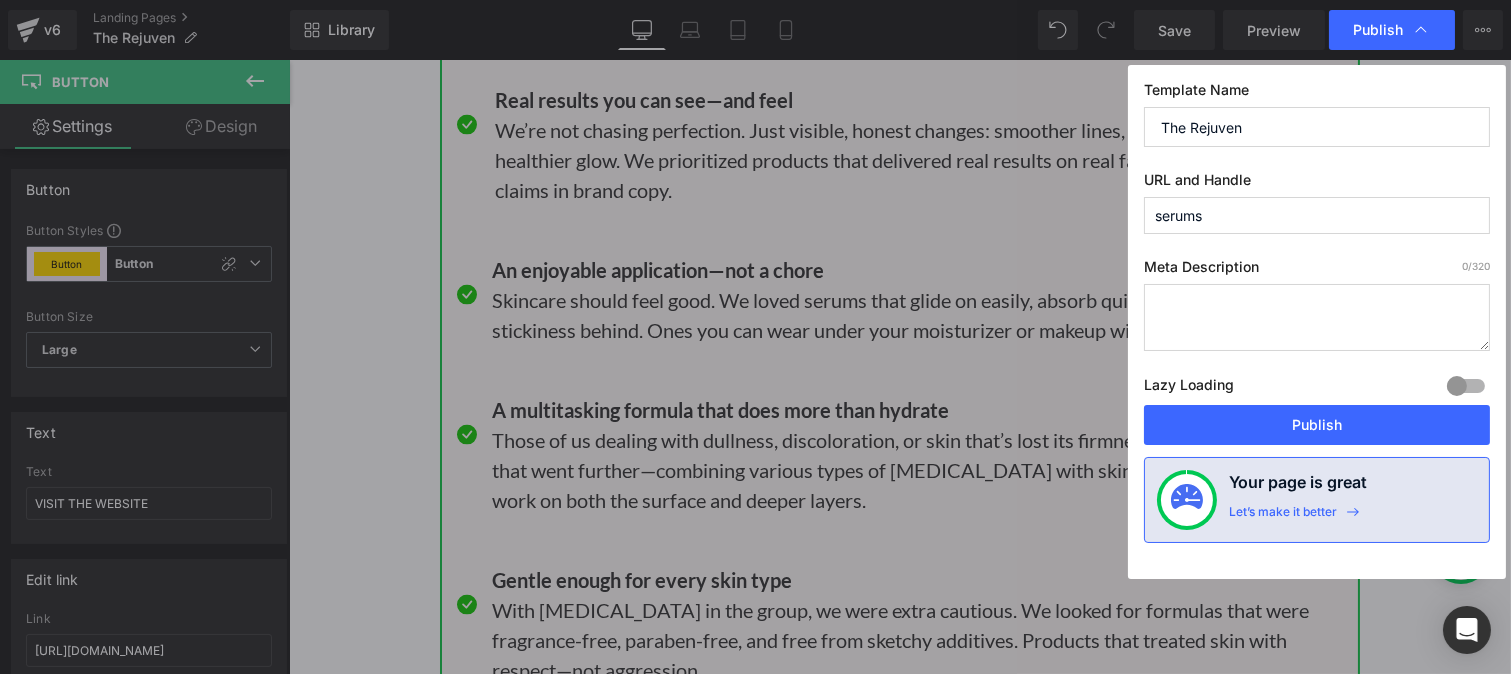 scroll, scrollTop: 0, scrollLeft: 0, axis: both 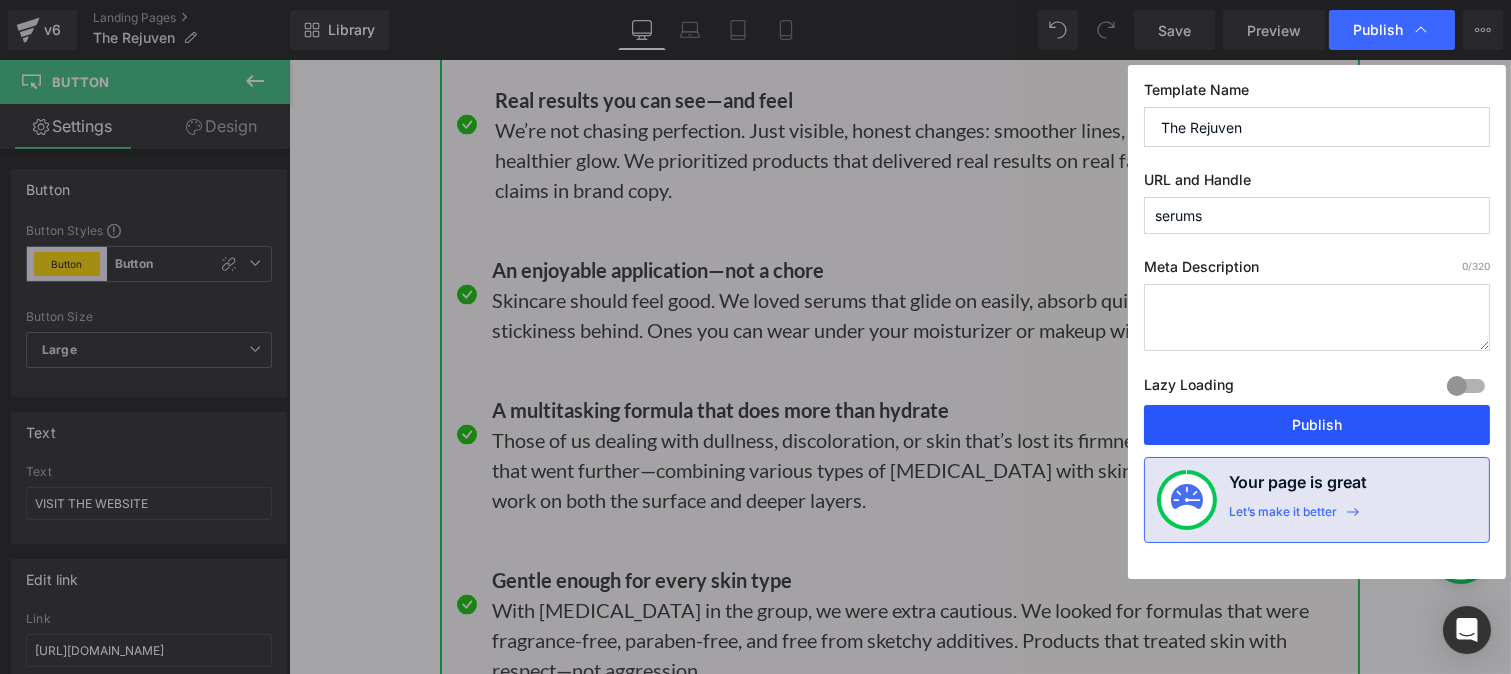 click on "Publish" at bounding box center [1317, 425] 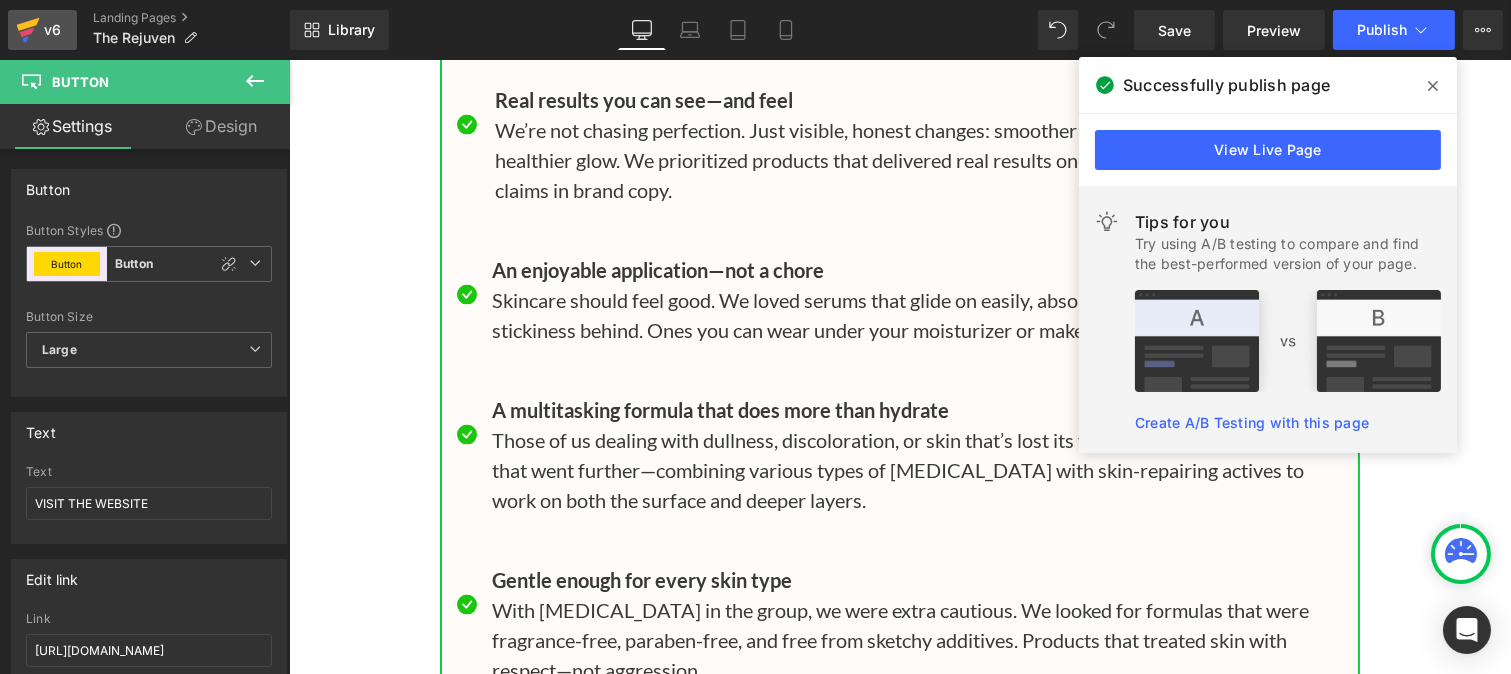 click on "v6" at bounding box center (52, 30) 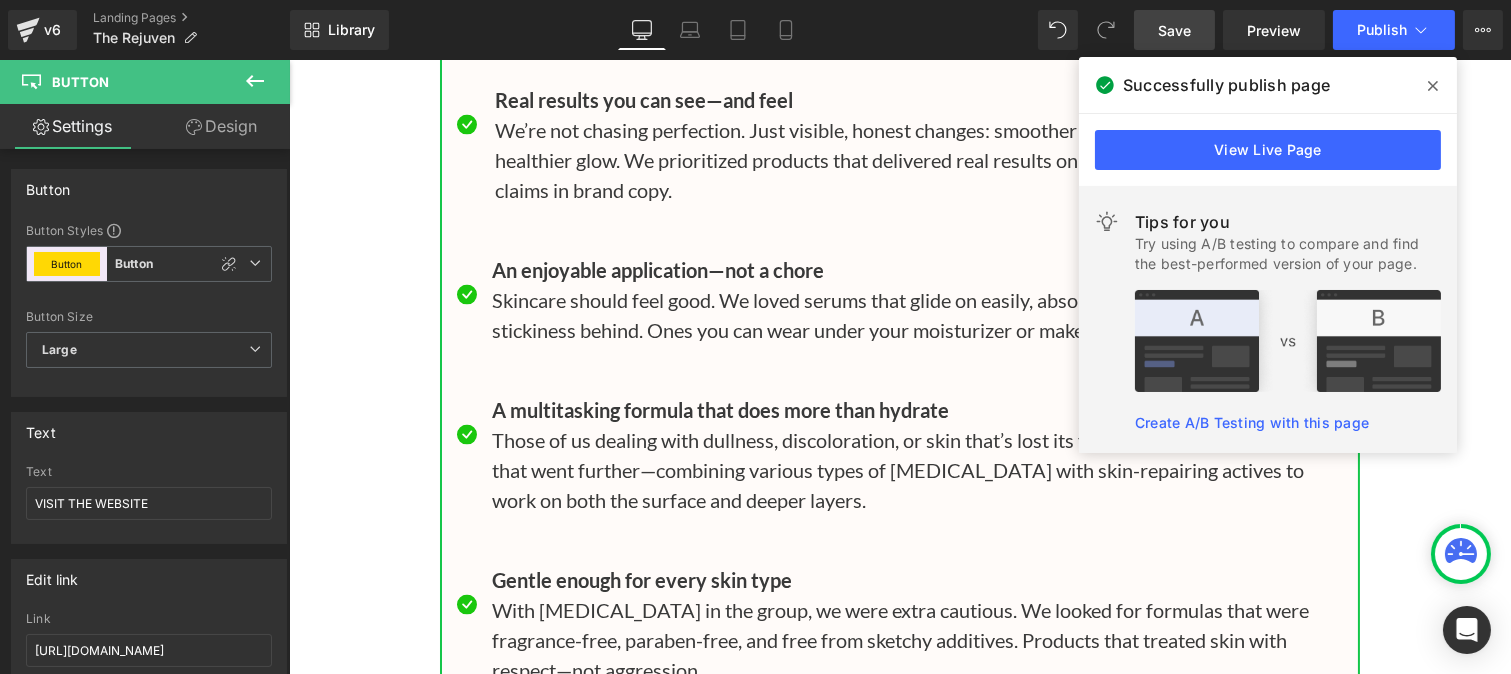 click on "Save" at bounding box center [1174, 30] 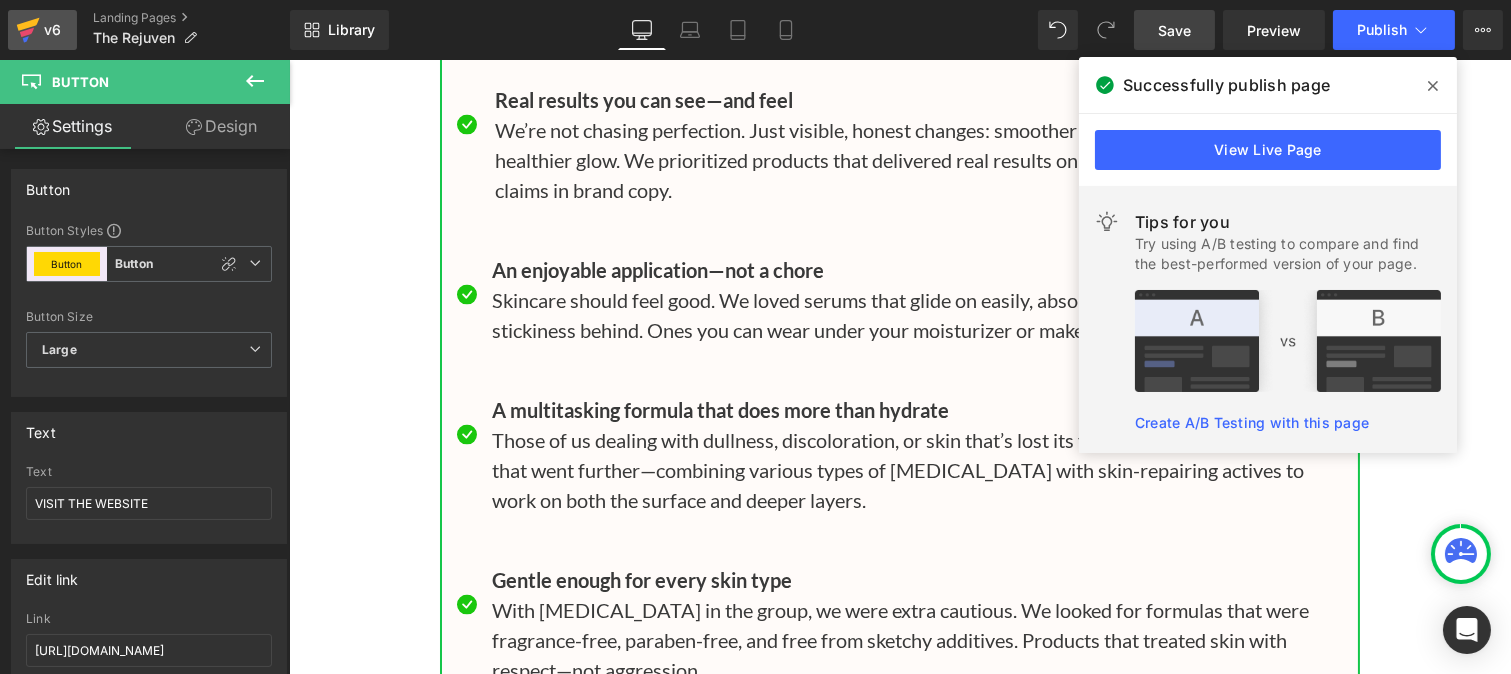 click on "v6" at bounding box center [52, 30] 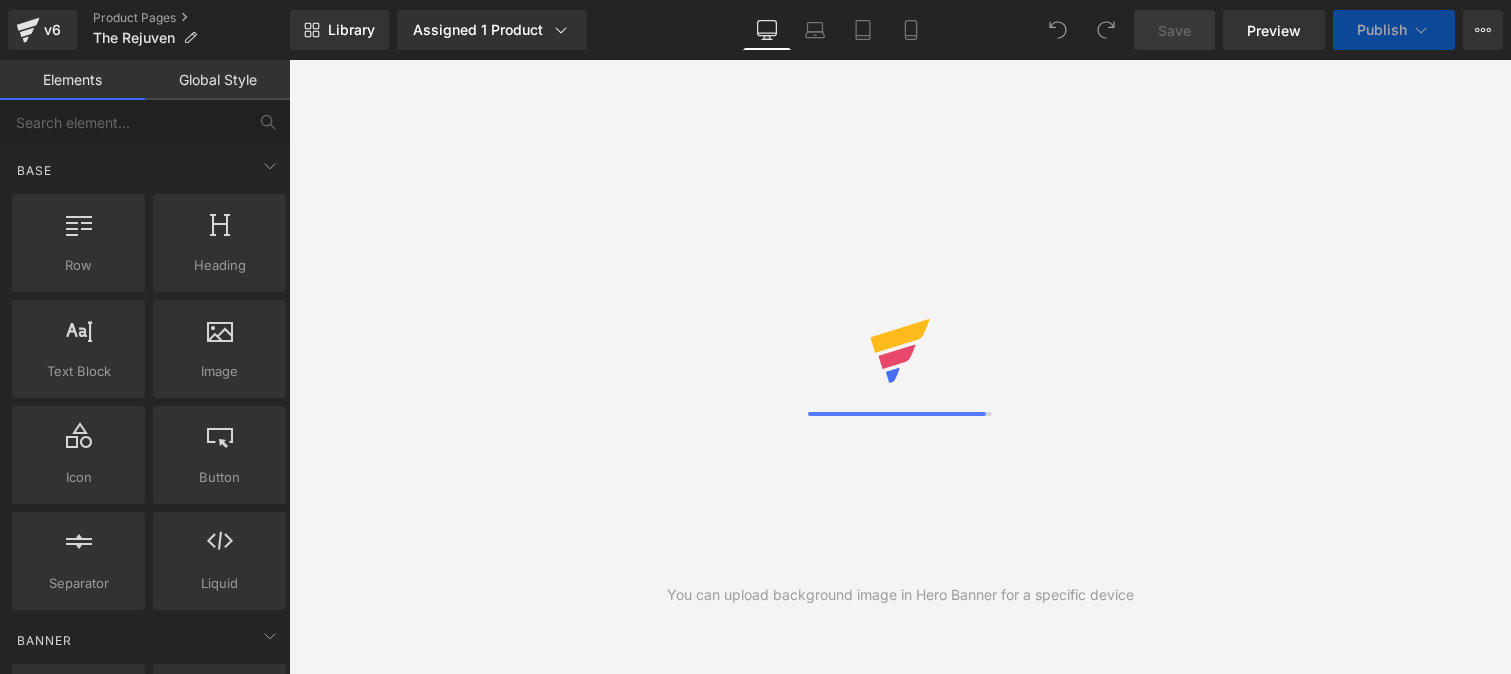 scroll, scrollTop: 0, scrollLeft: 0, axis: both 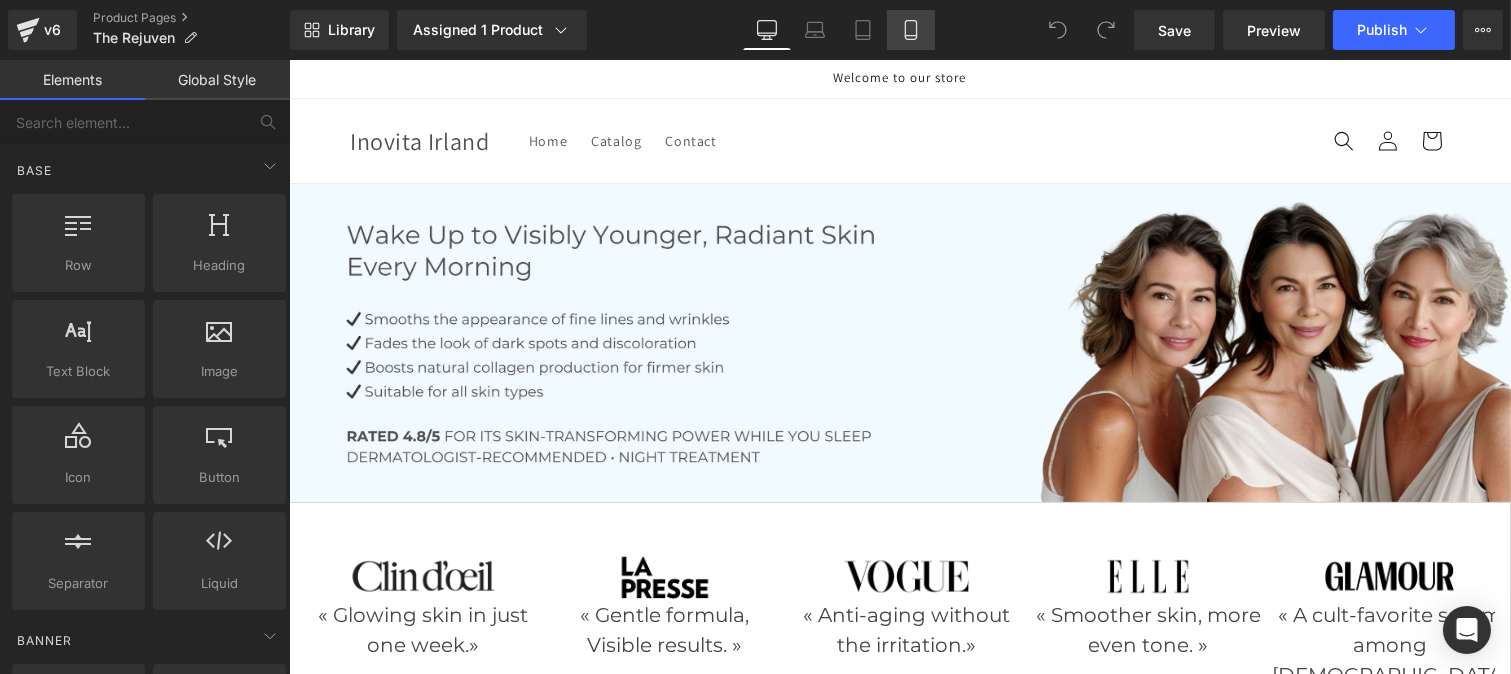 click 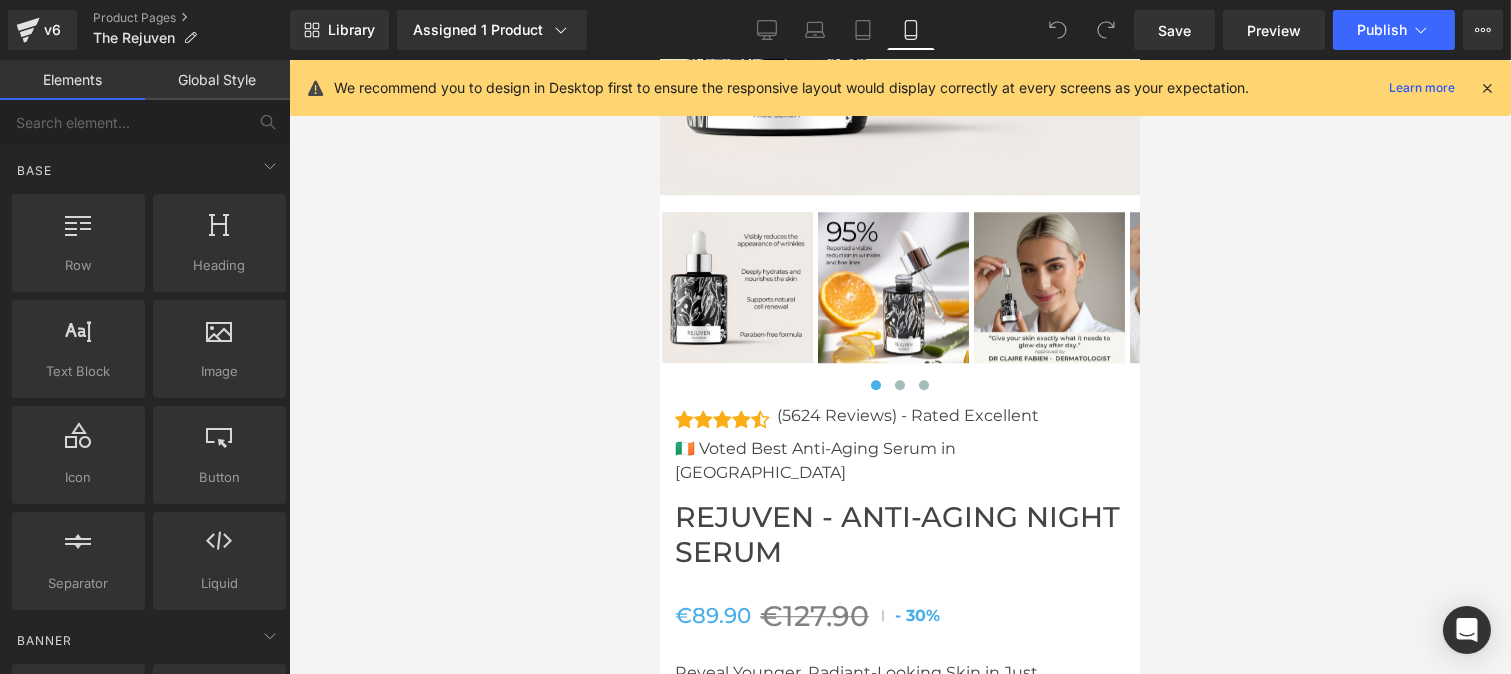 scroll, scrollTop: 10318, scrollLeft: 0, axis: vertical 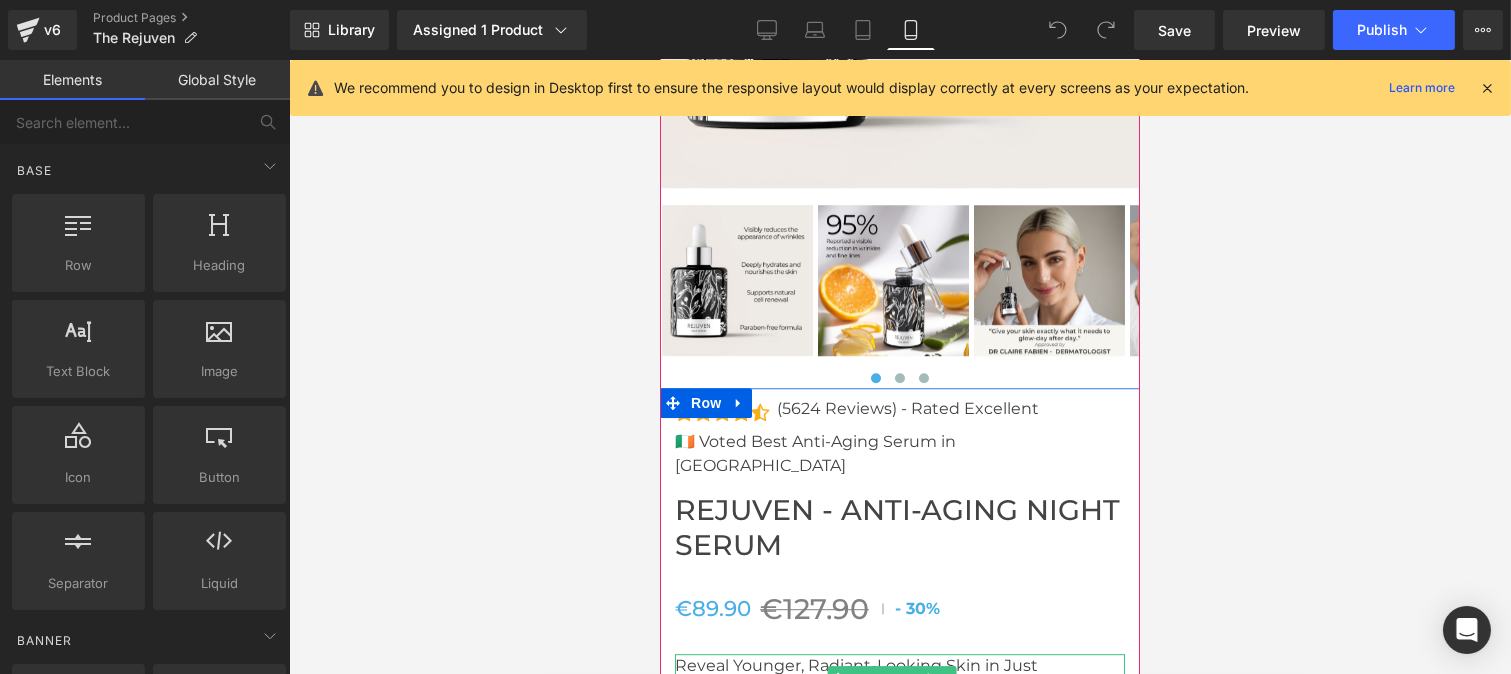click on "a Few Uses" at bounding box center [899, 690] 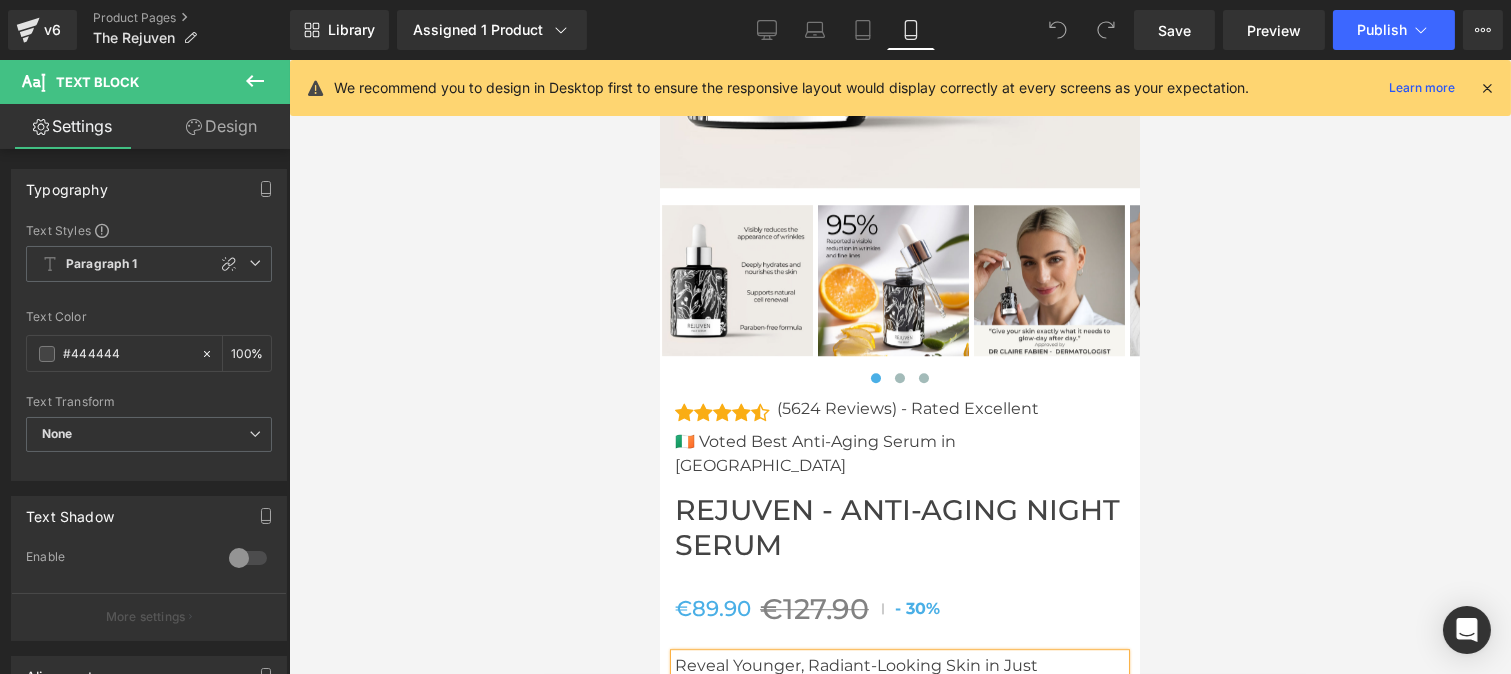 click on "a Few Uses" at bounding box center [899, 690] 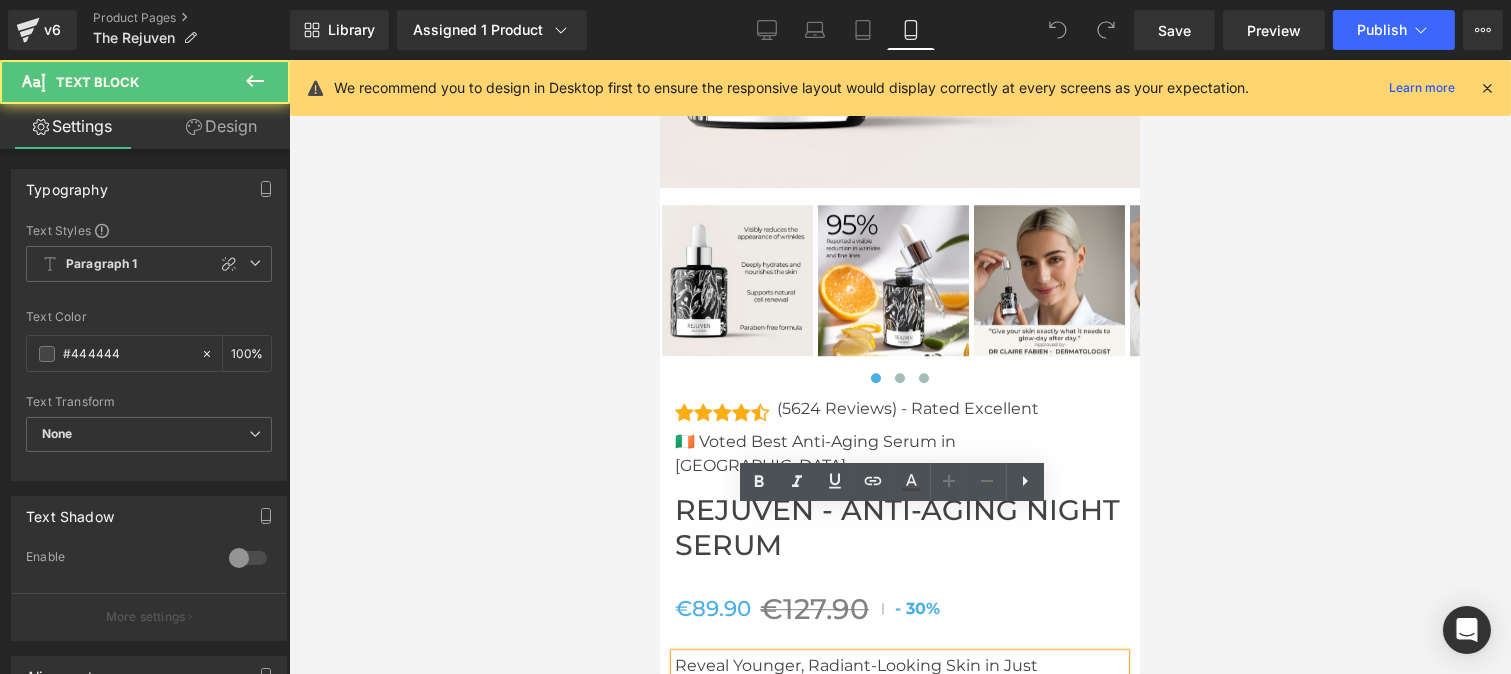 type 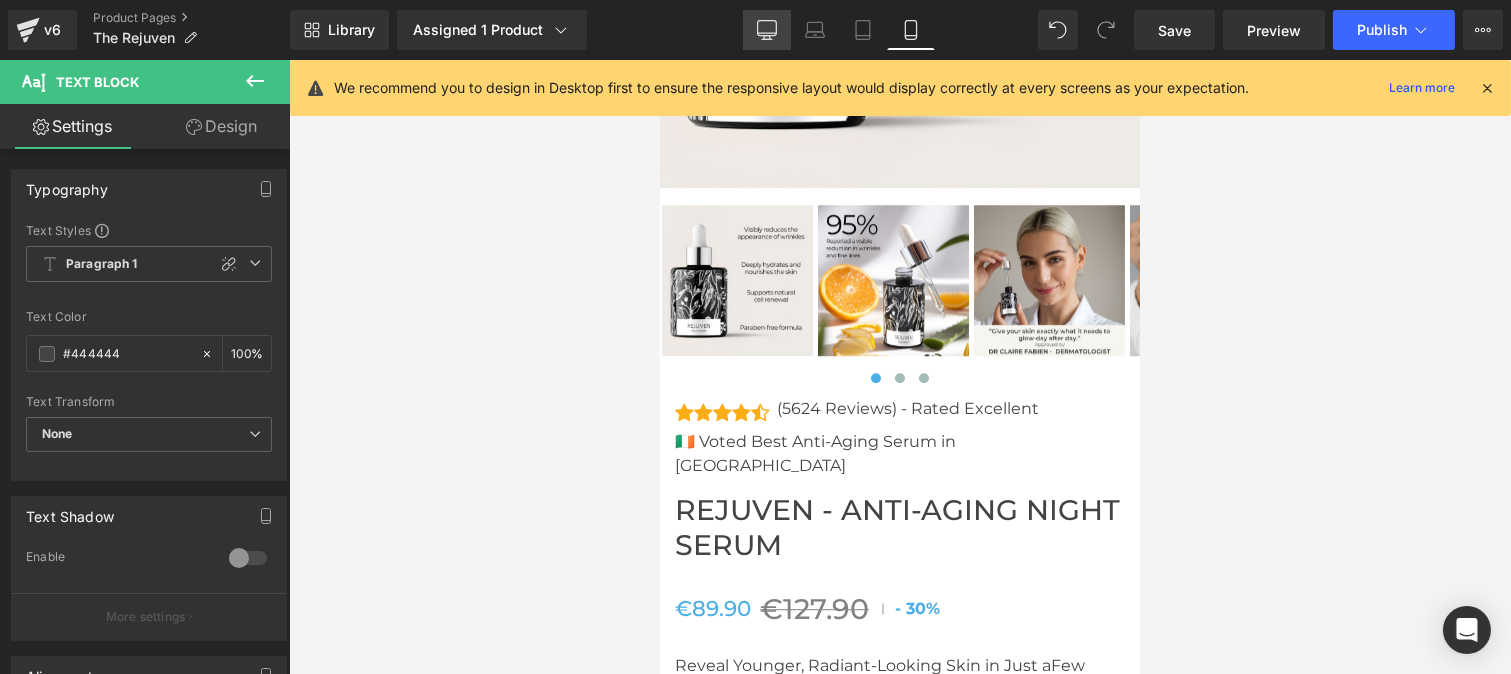 click 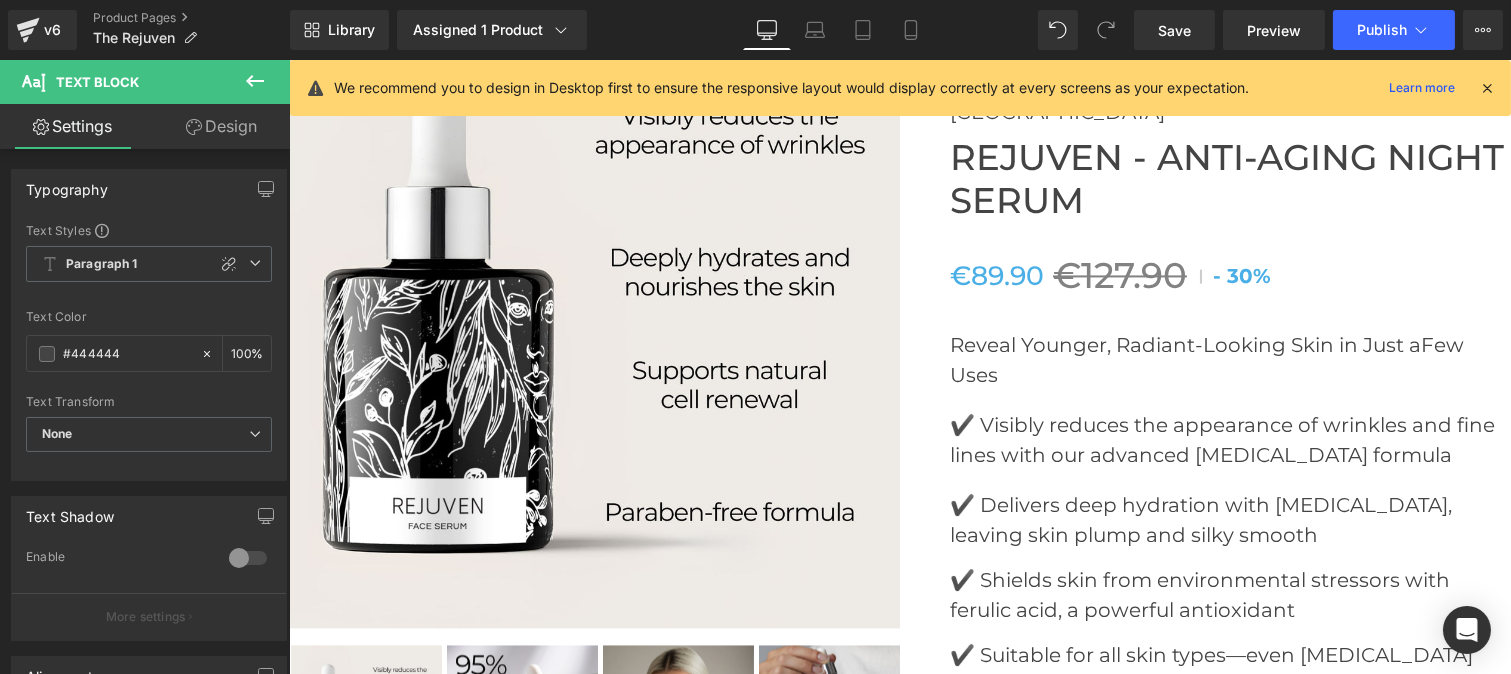 scroll, scrollTop: 7313, scrollLeft: 0, axis: vertical 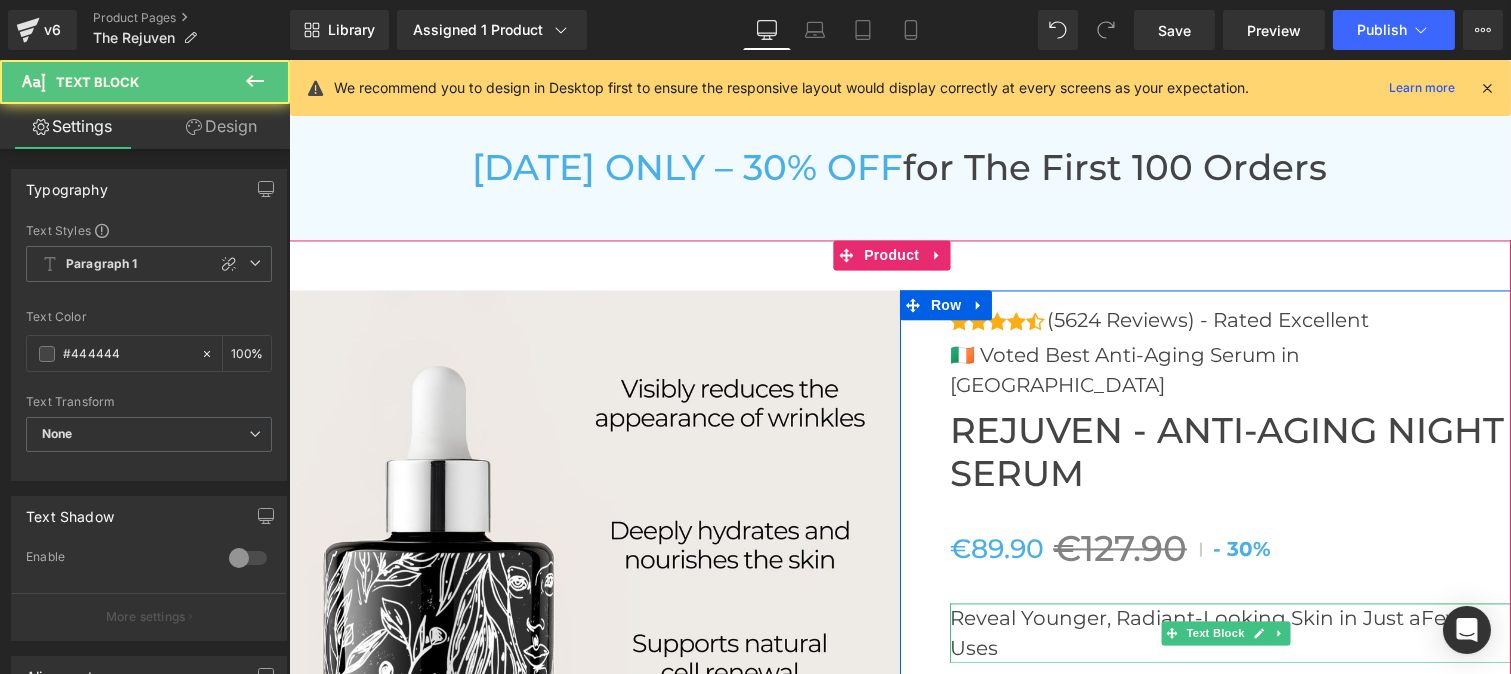 click on "Few Uses" at bounding box center (1206, 633) 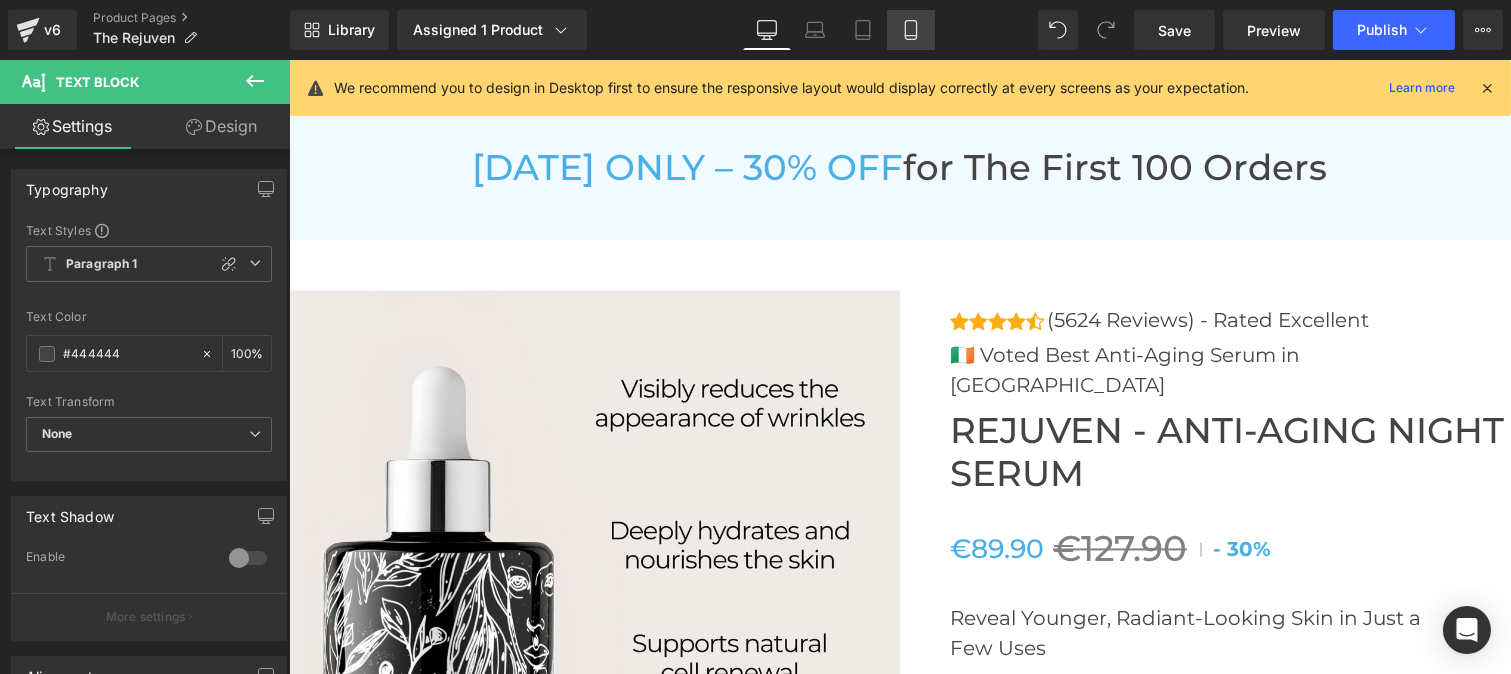 click 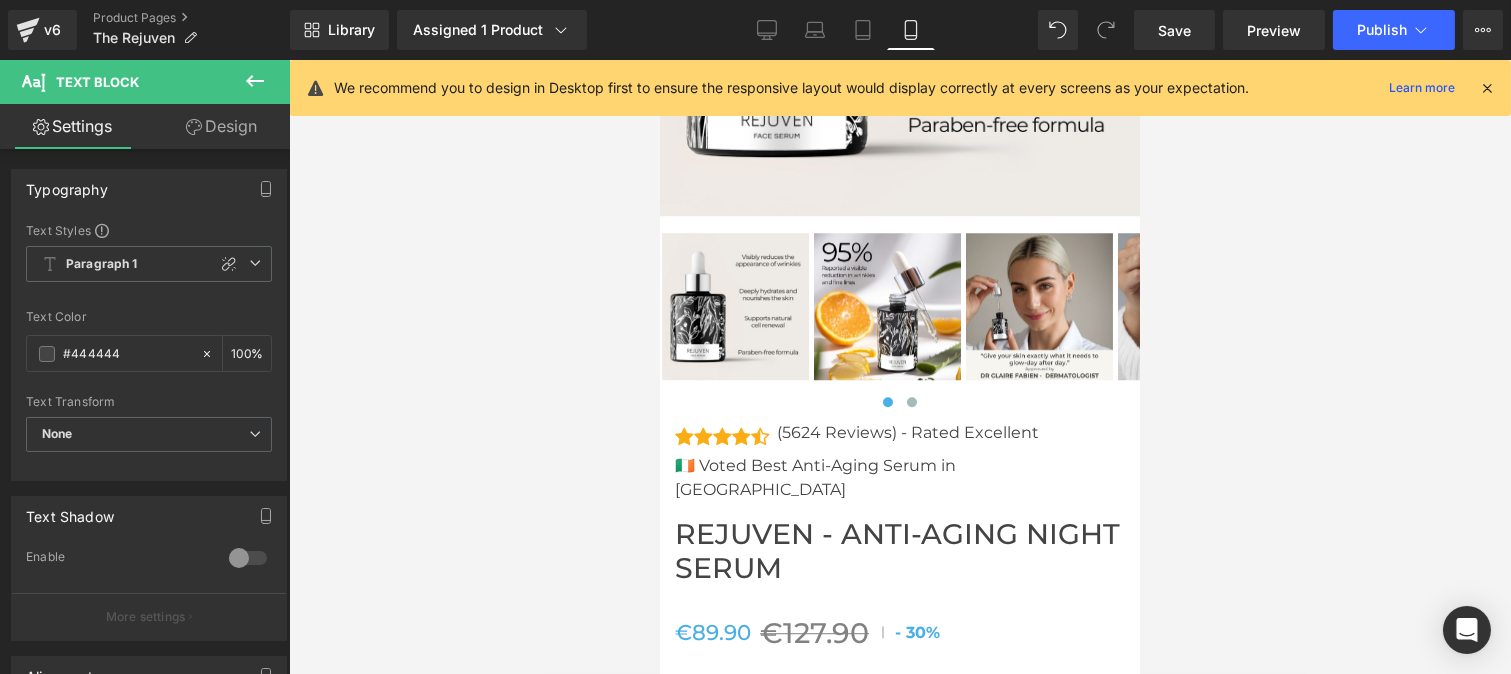 scroll, scrollTop: 10314, scrollLeft: 0, axis: vertical 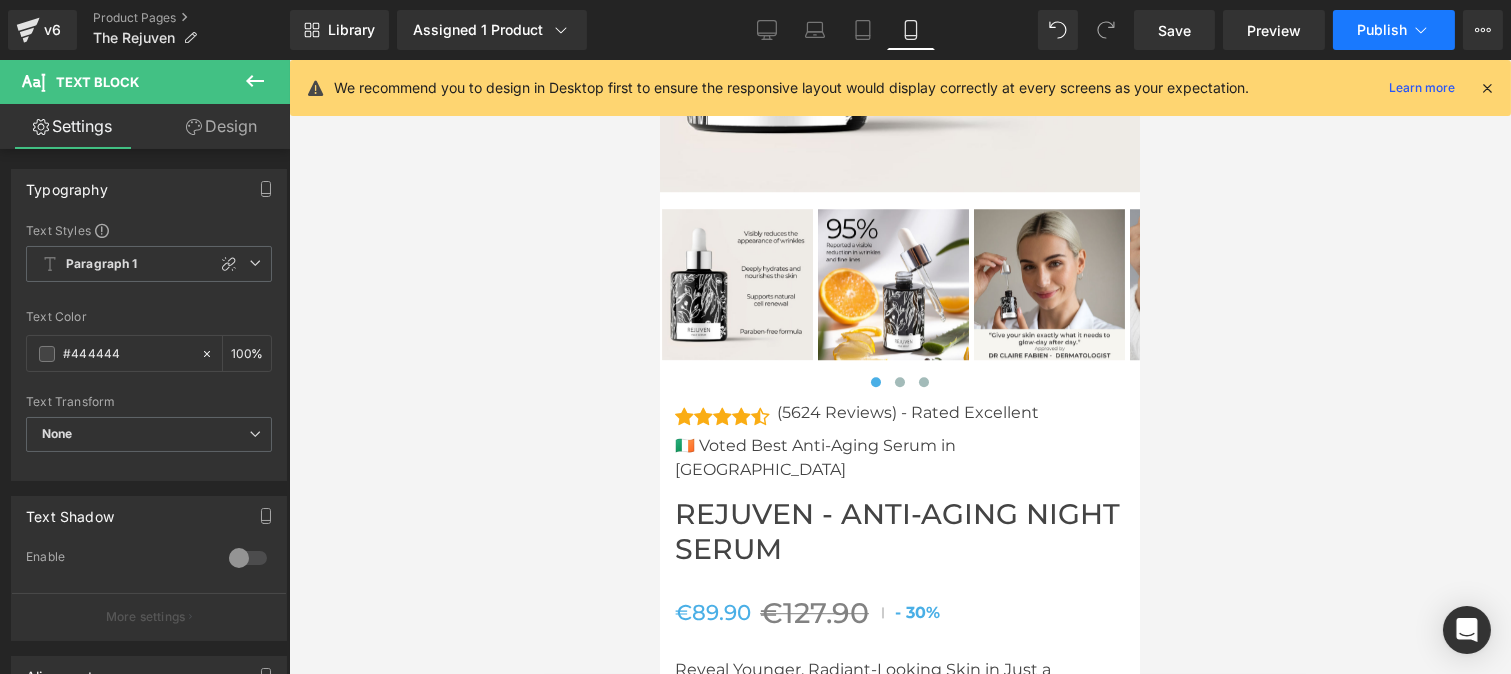 click on "Publish" at bounding box center [1382, 30] 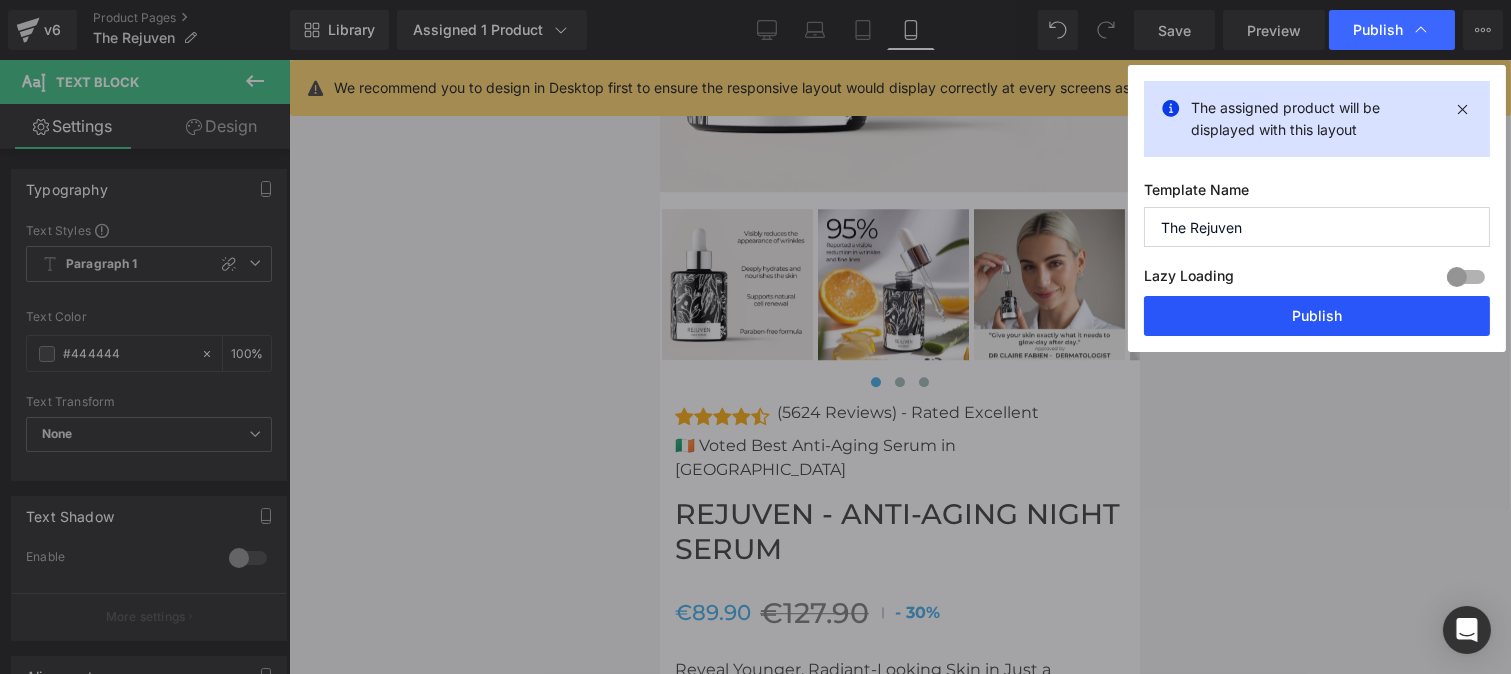 click on "Publish" at bounding box center [1317, 316] 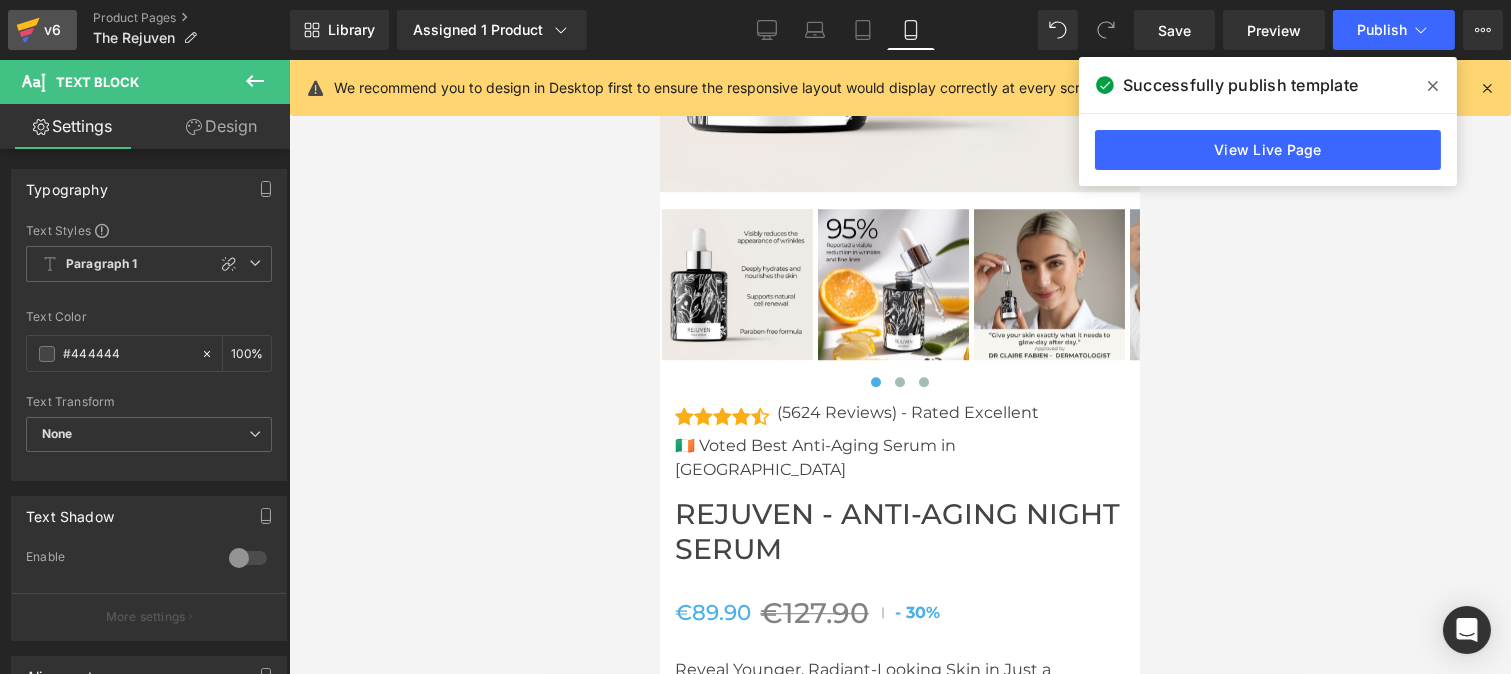 click 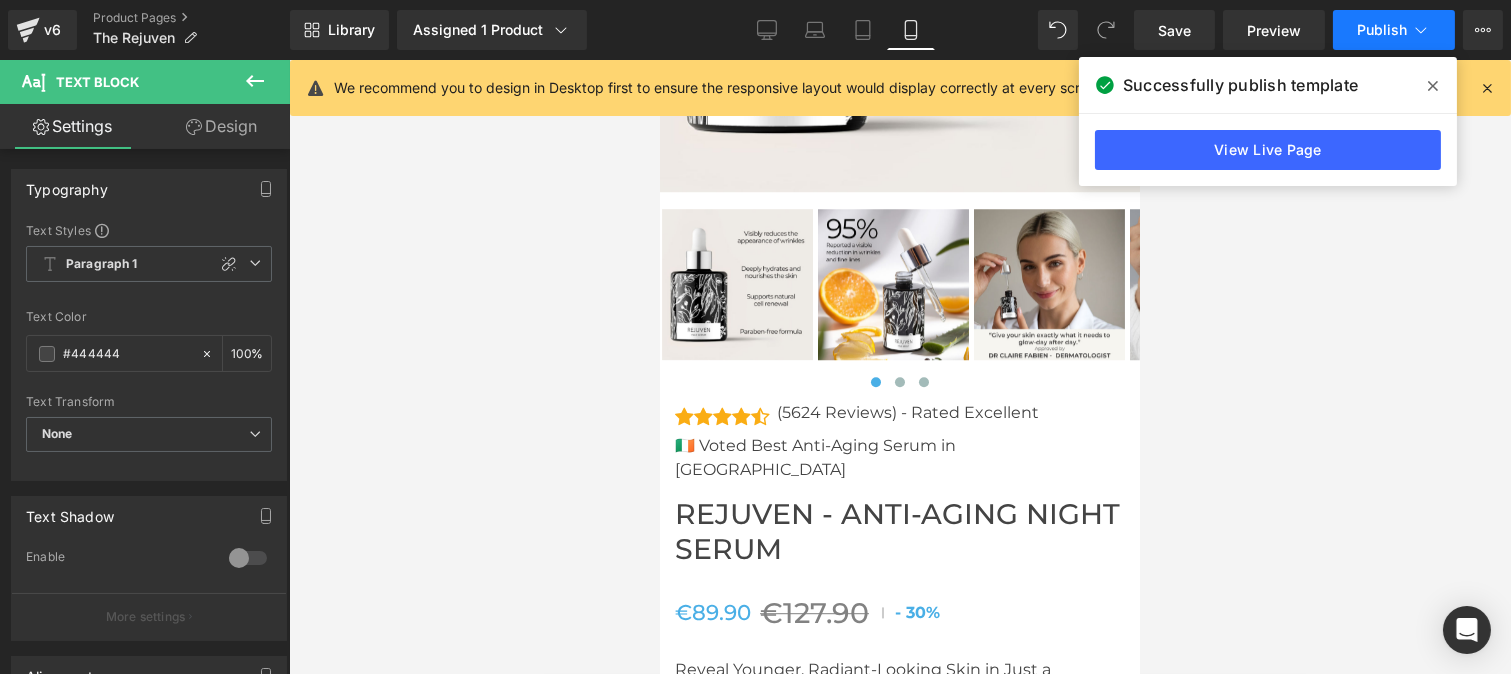 click on "Publish" at bounding box center [1394, 30] 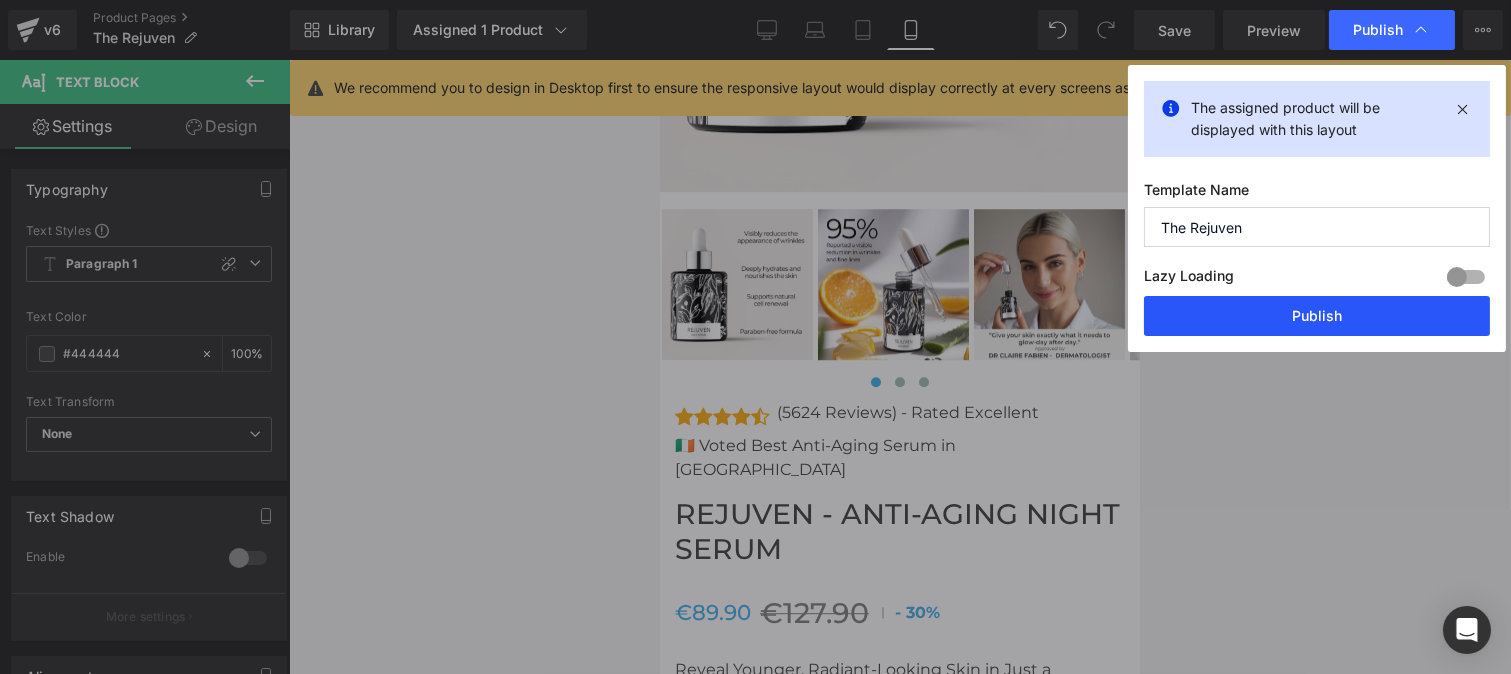 click on "Publish" at bounding box center (1317, 316) 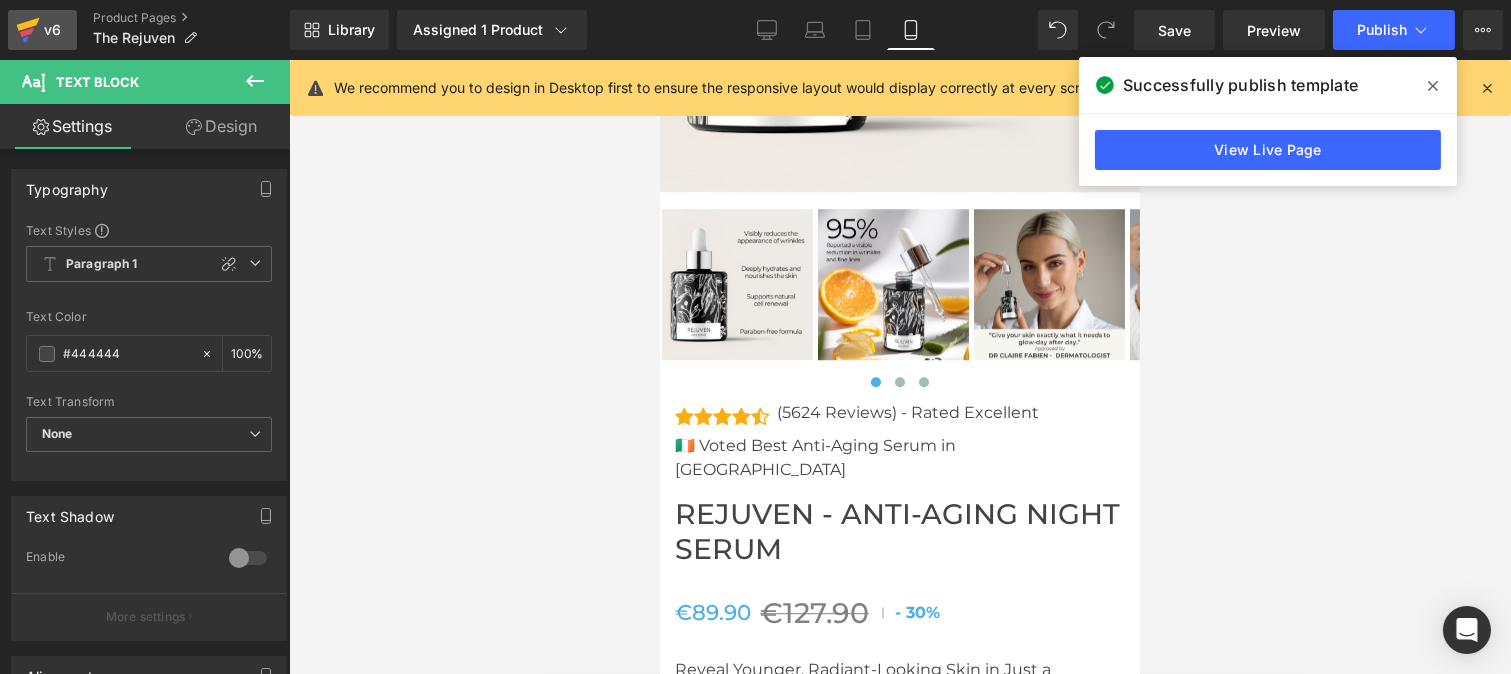 click on "v6" at bounding box center [52, 30] 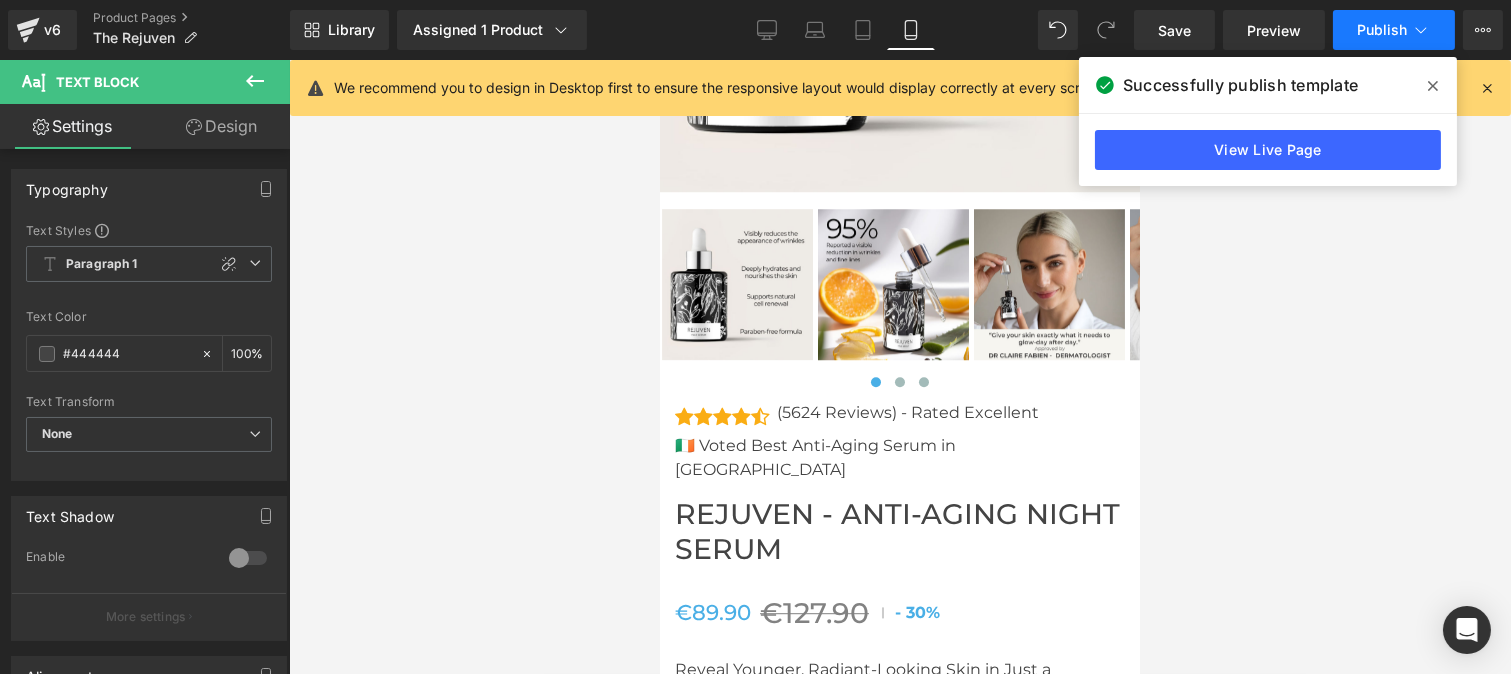 click on "Publish" at bounding box center [1394, 30] 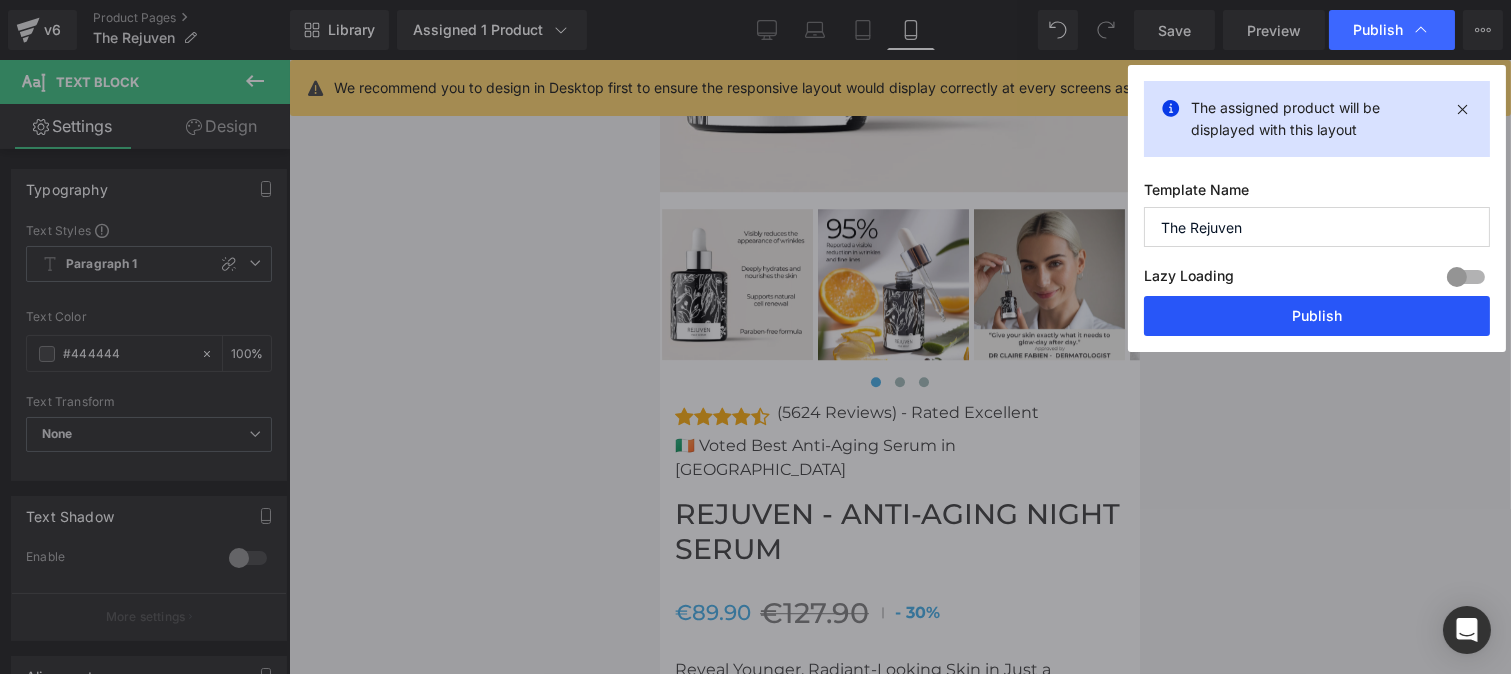 click on "Publish" at bounding box center (1317, 316) 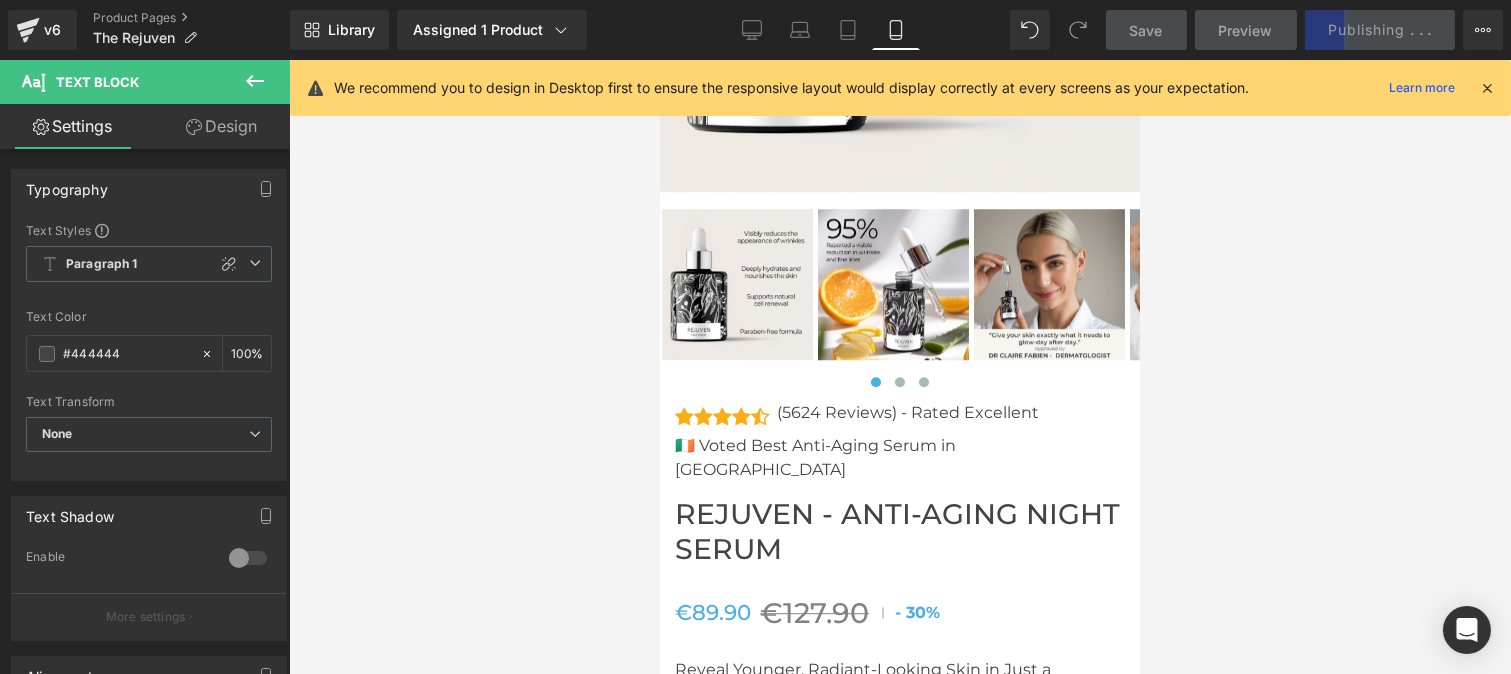 click at bounding box center [1487, 88] 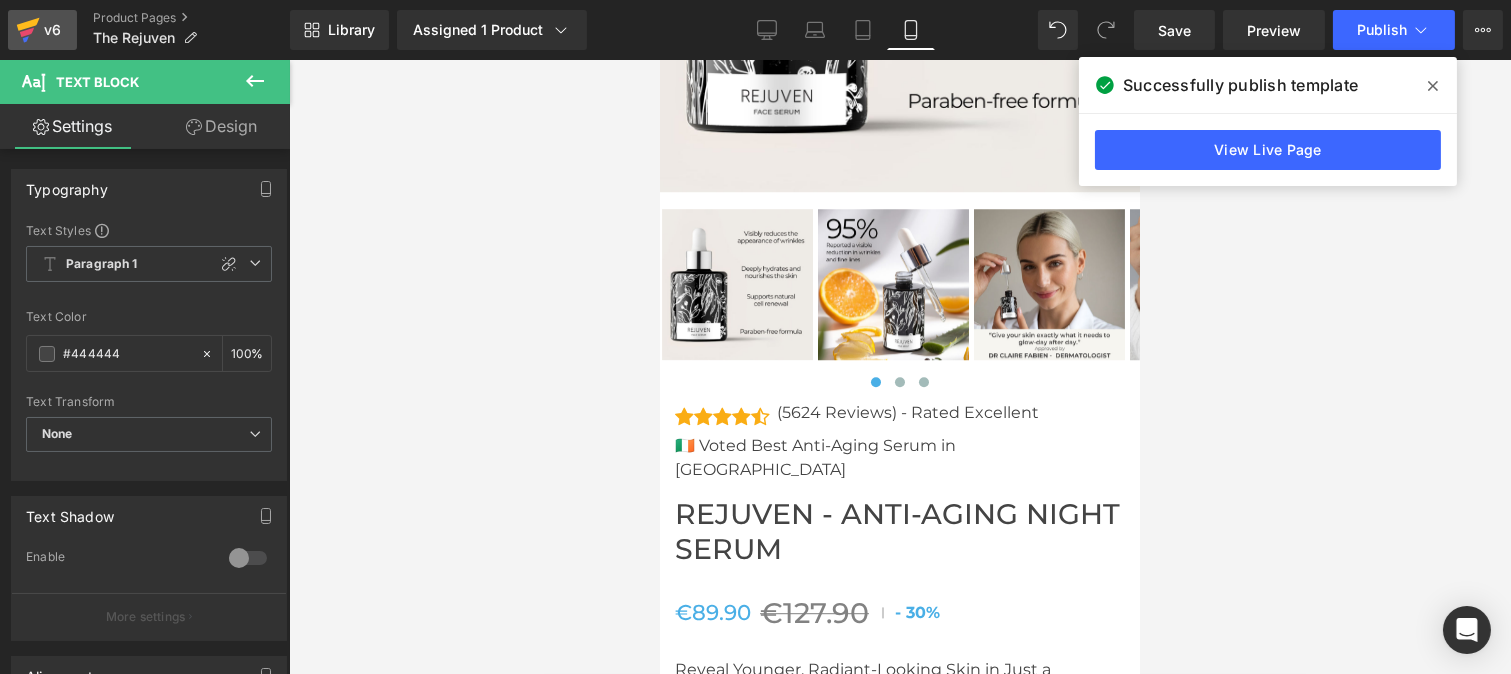 click 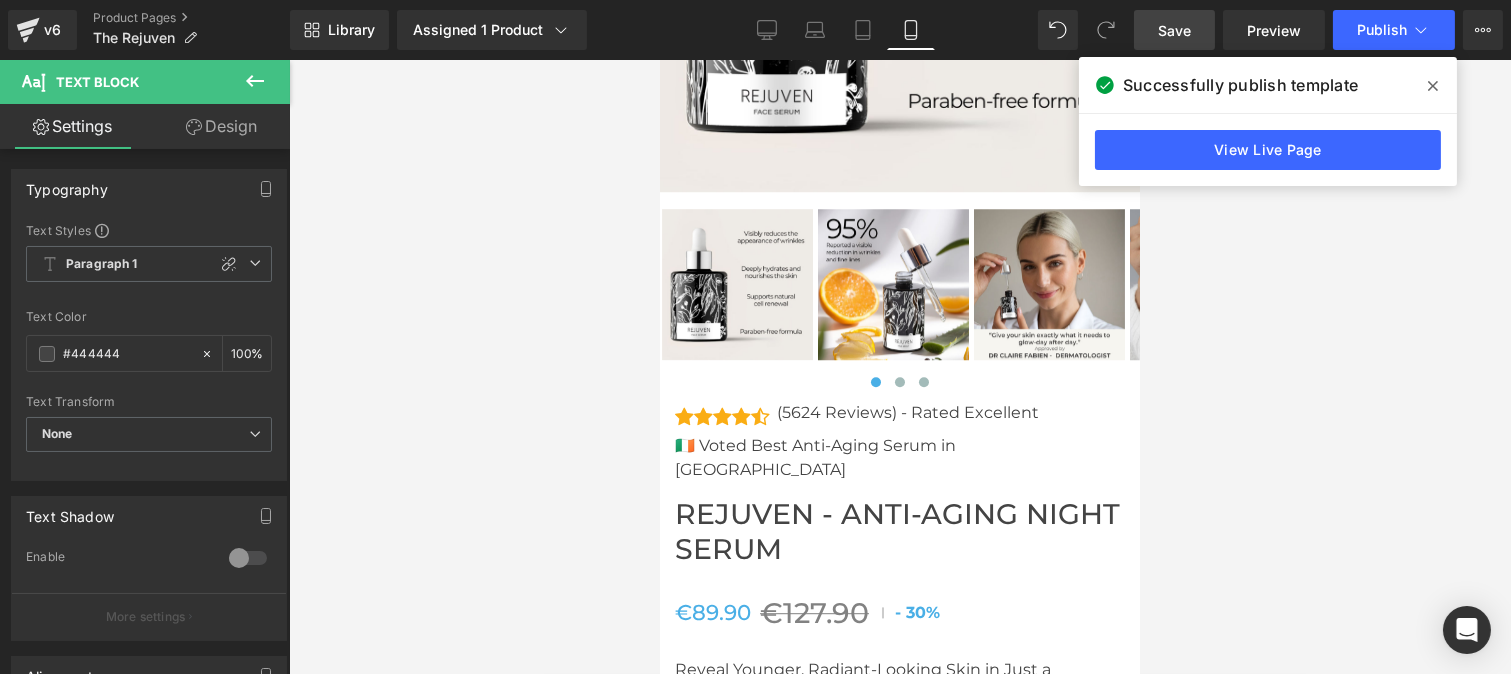 click on "Save" at bounding box center (1174, 30) 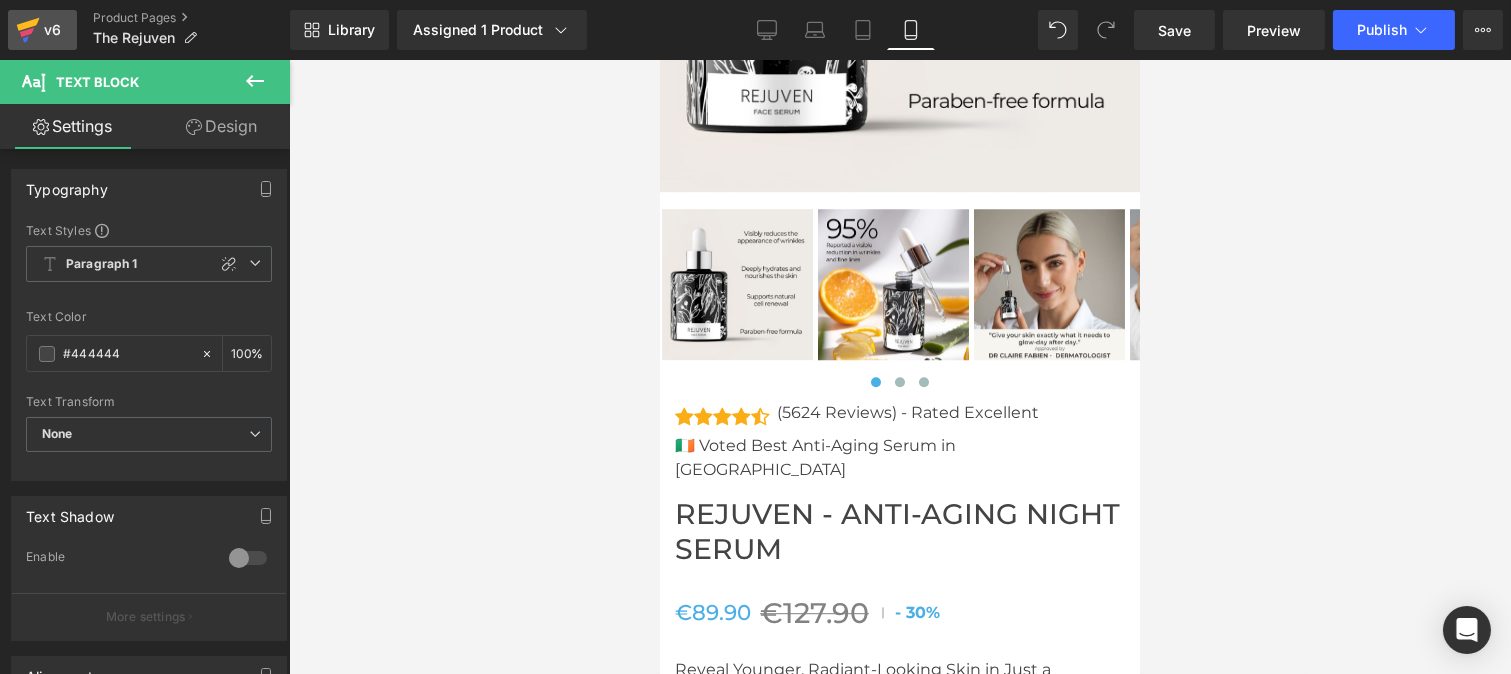 click on "v6" at bounding box center [52, 30] 